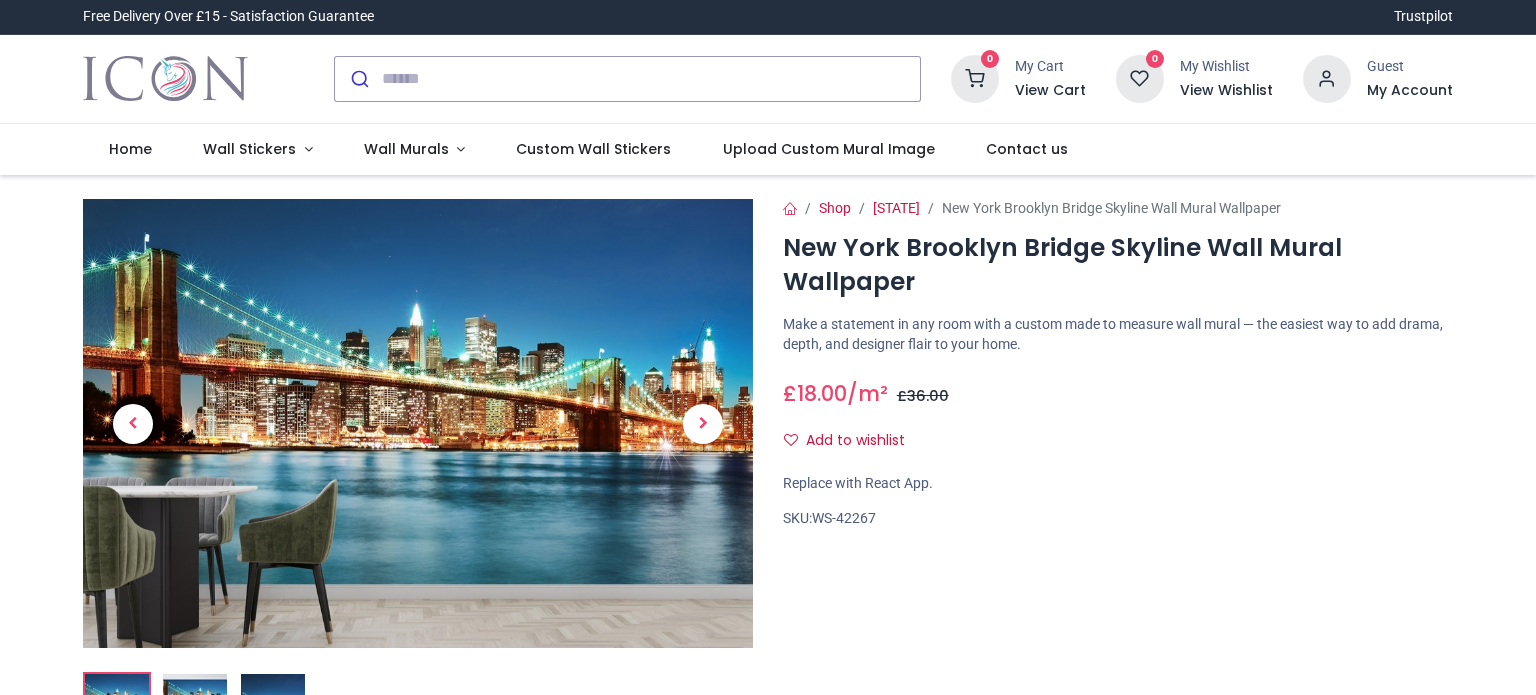scroll, scrollTop: 0, scrollLeft: 0, axis: both 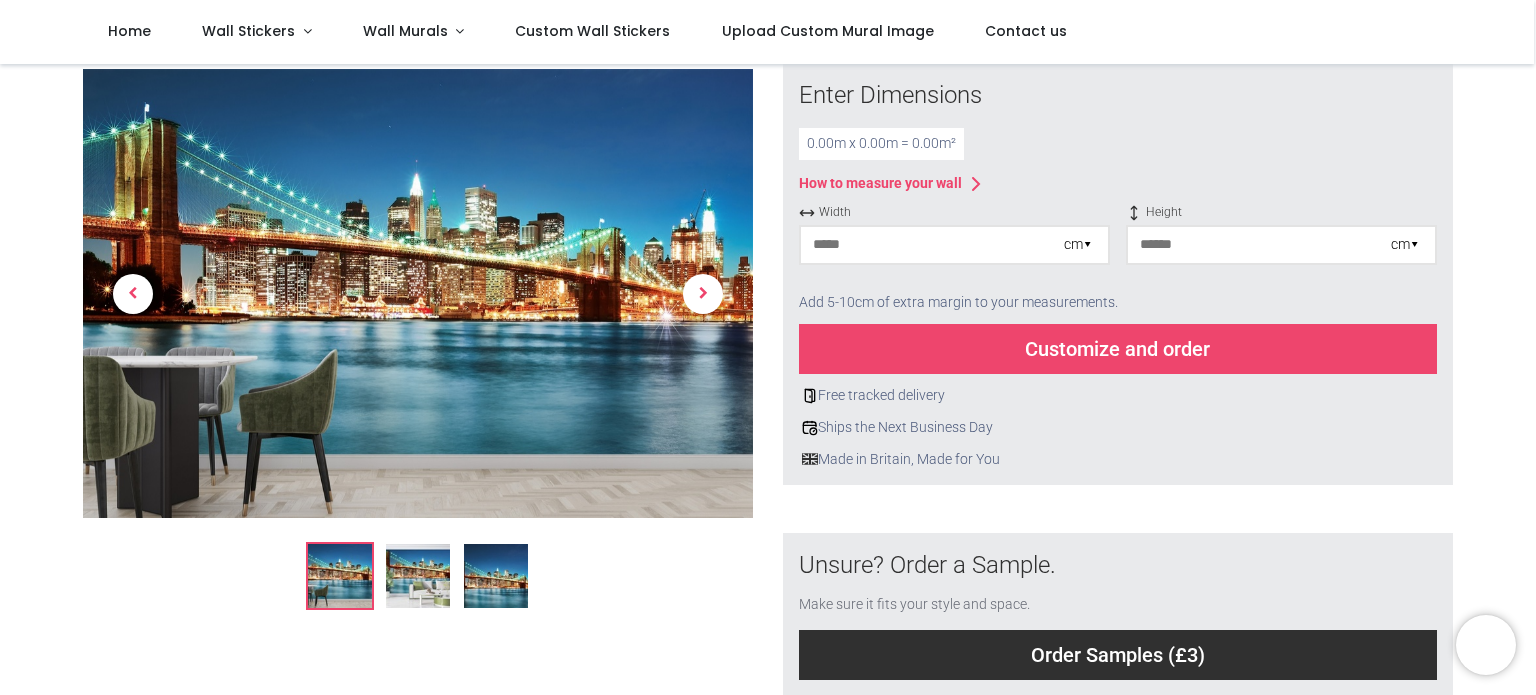 click on "cm  ▾" at bounding box center (1078, 245) 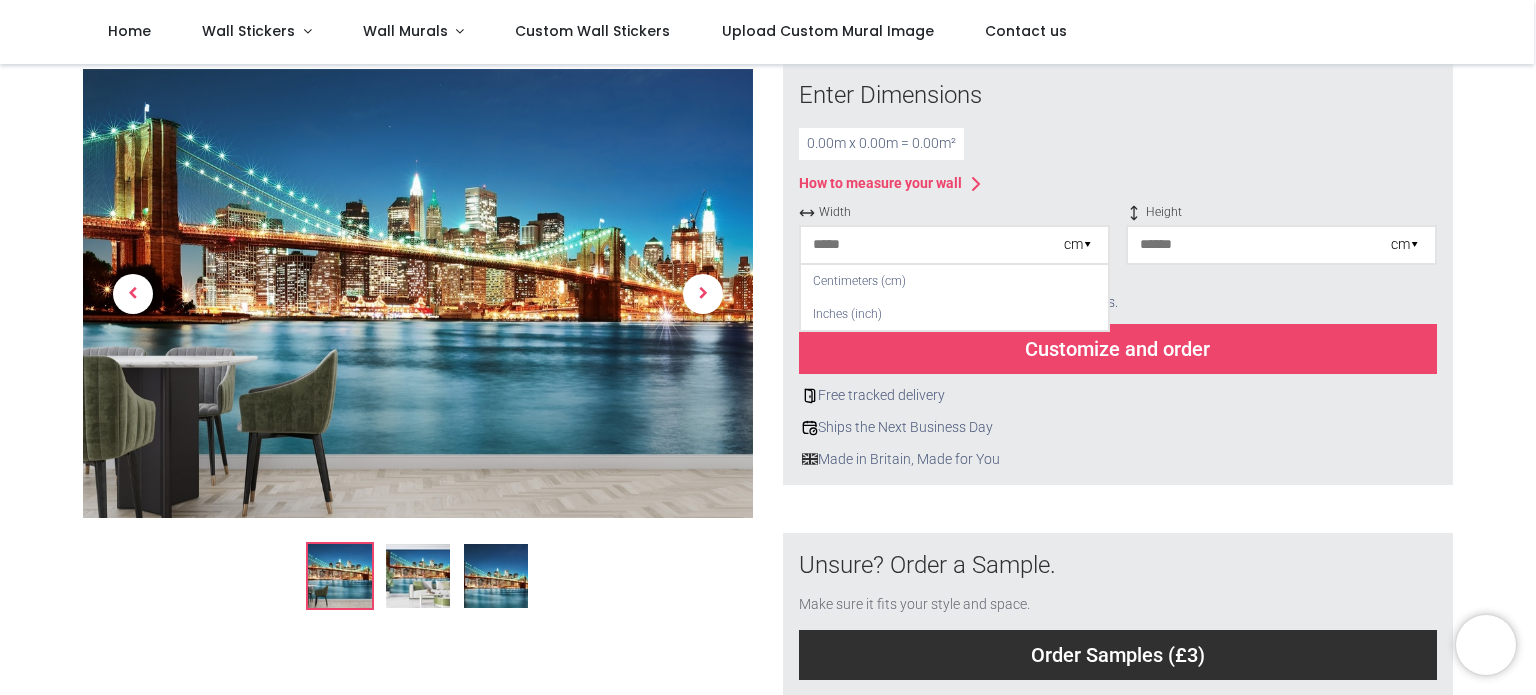 click at bounding box center [932, 245] 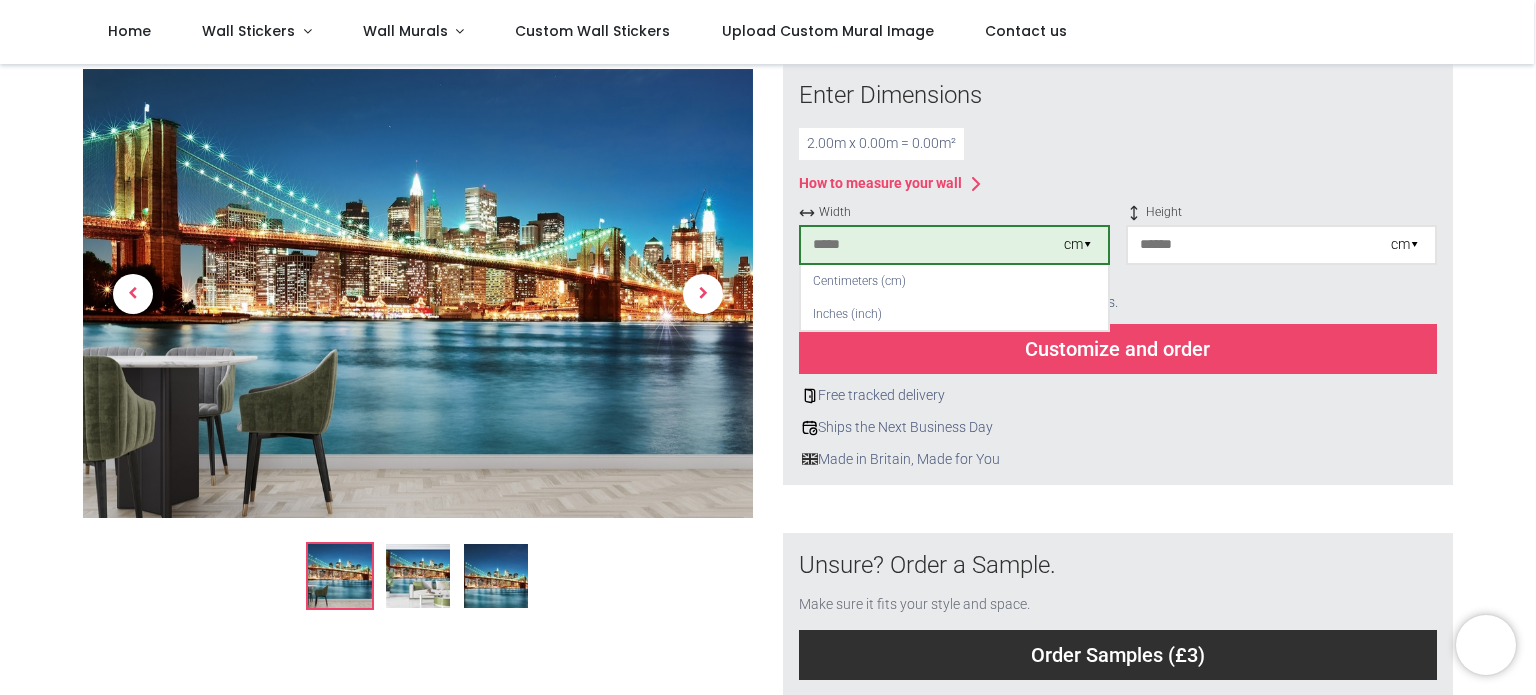 type on "***" 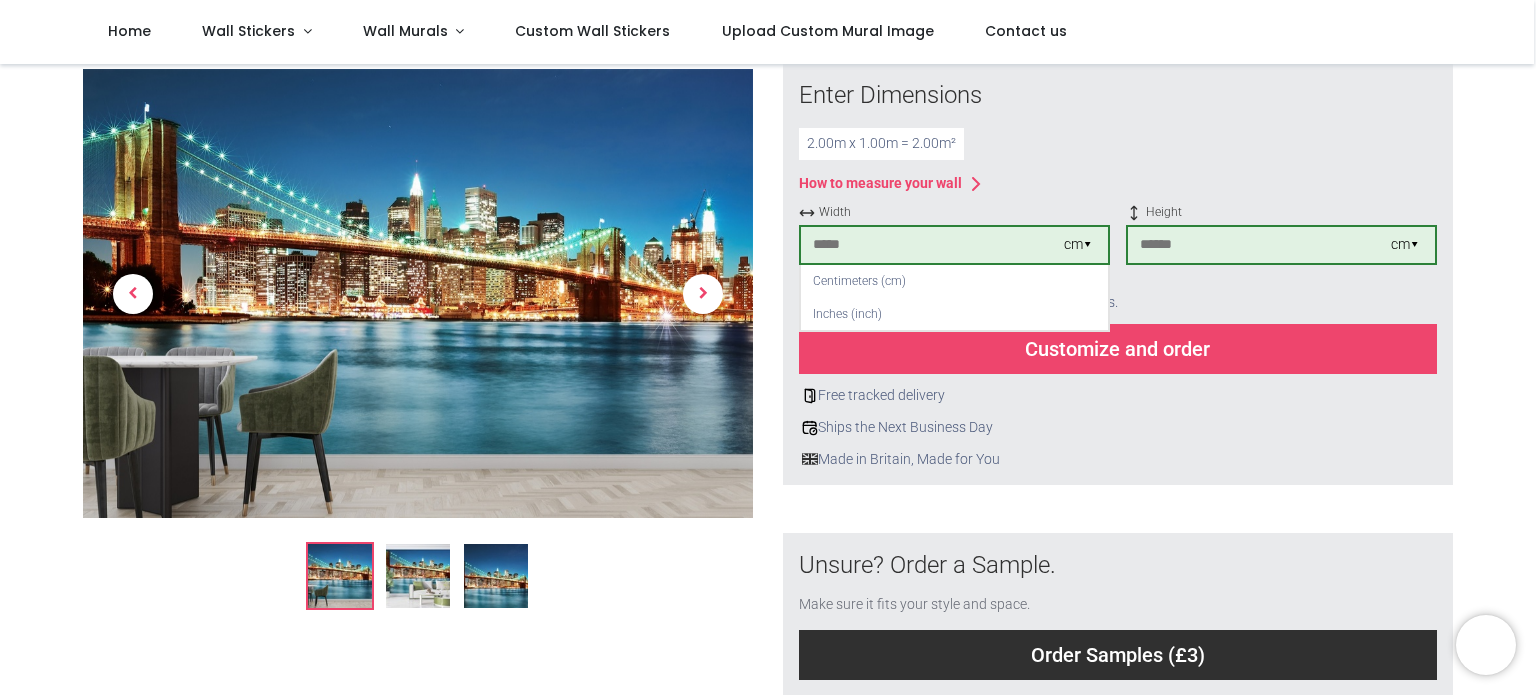 type on "***" 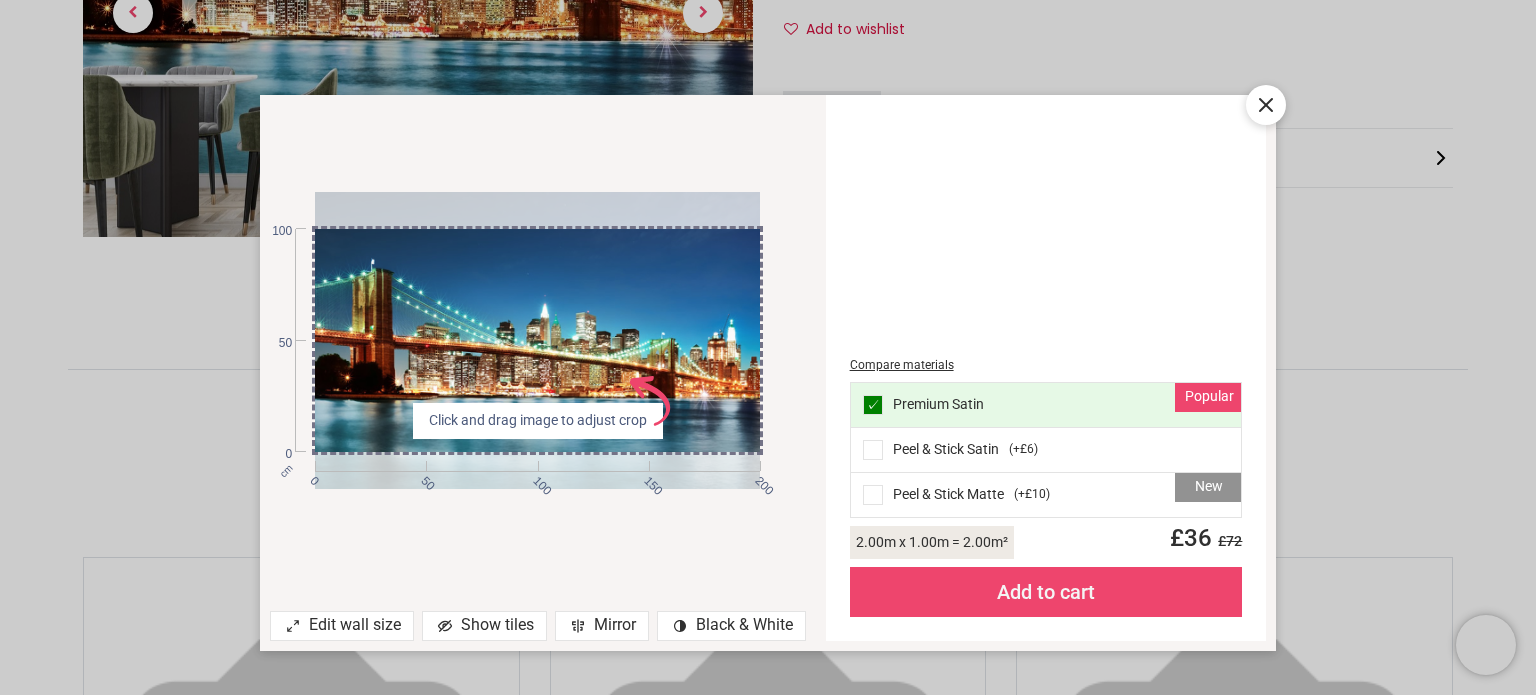 drag, startPoint x: 1261, startPoint y: 109, endPoint x: 992, endPoint y: 55, distance: 274.36655 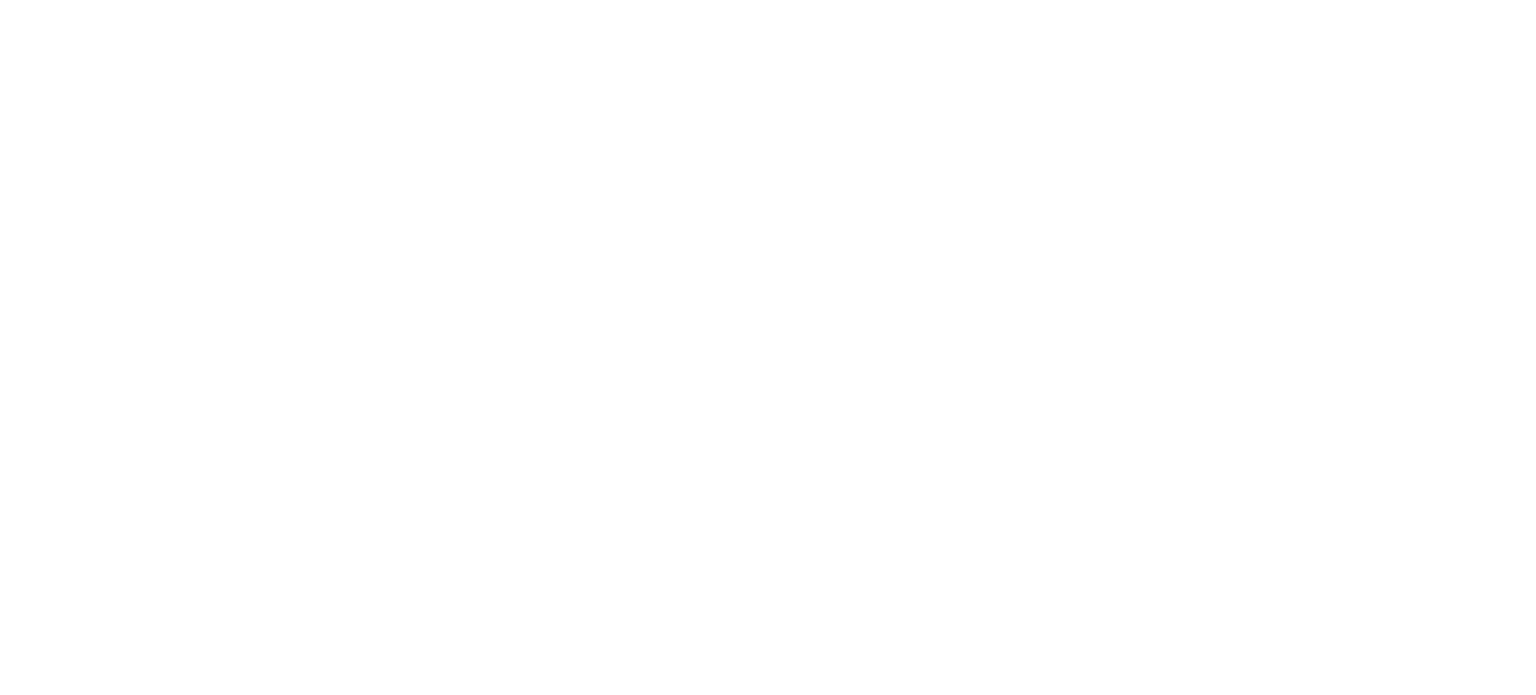 scroll, scrollTop: 0, scrollLeft: 0, axis: both 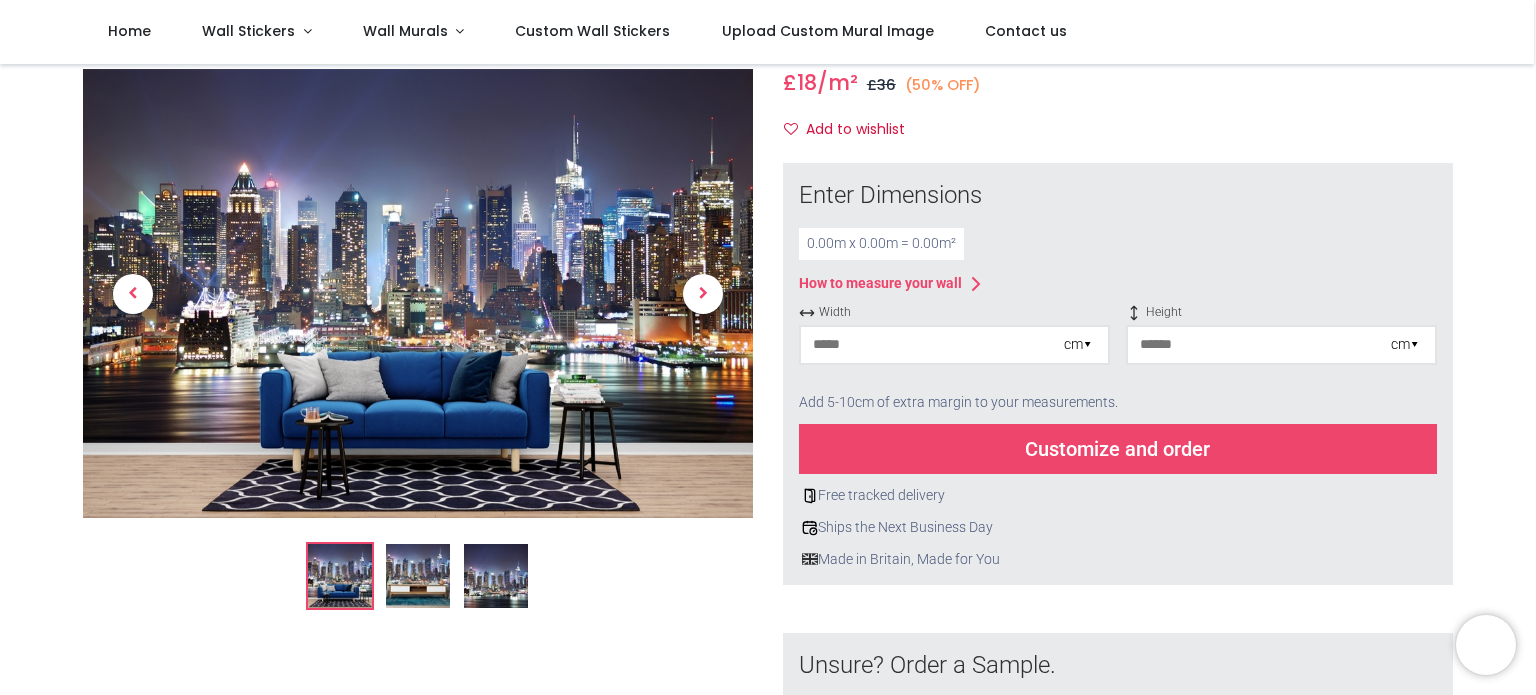 click on "cm  ▾" at bounding box center (1078, 345) 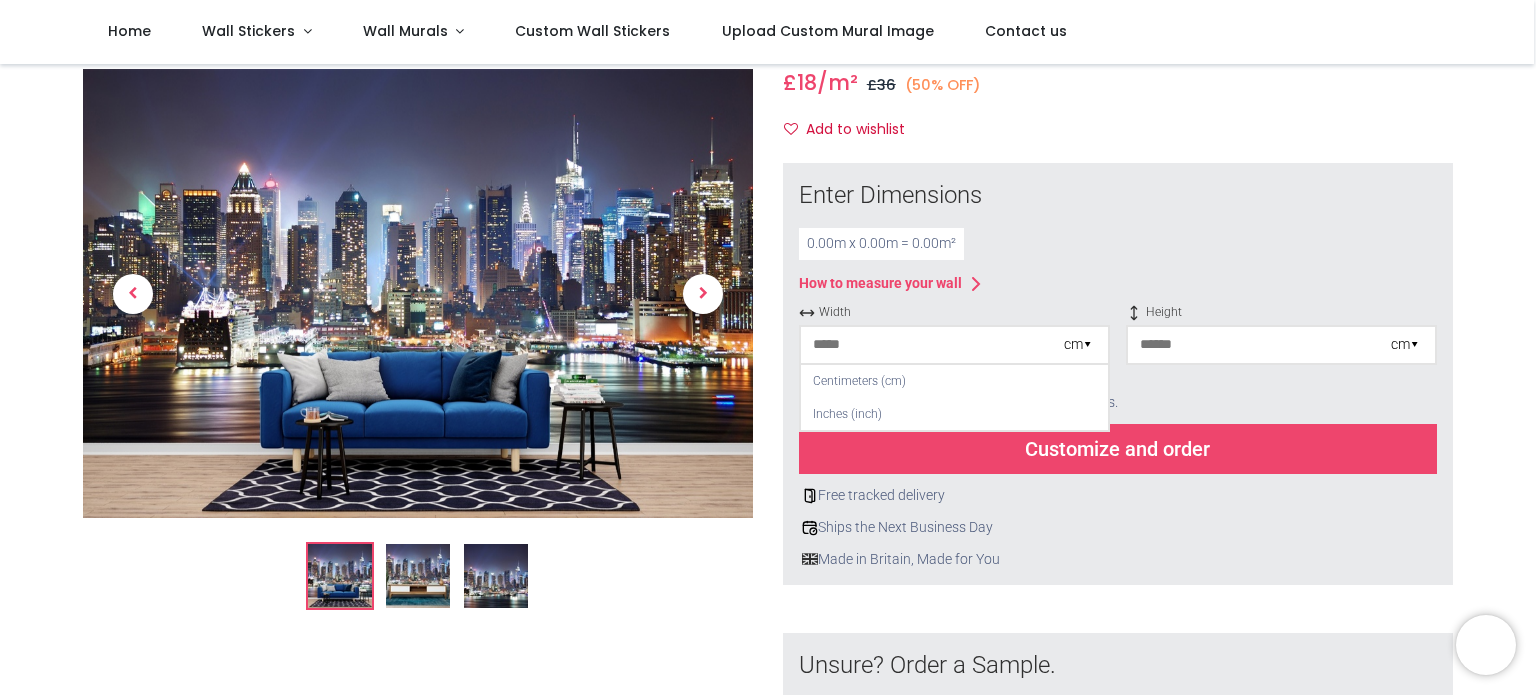drag, startPoint x: 903, startPoint y: 345, endPoint x: 855, endPoint y: 345, distance: 48 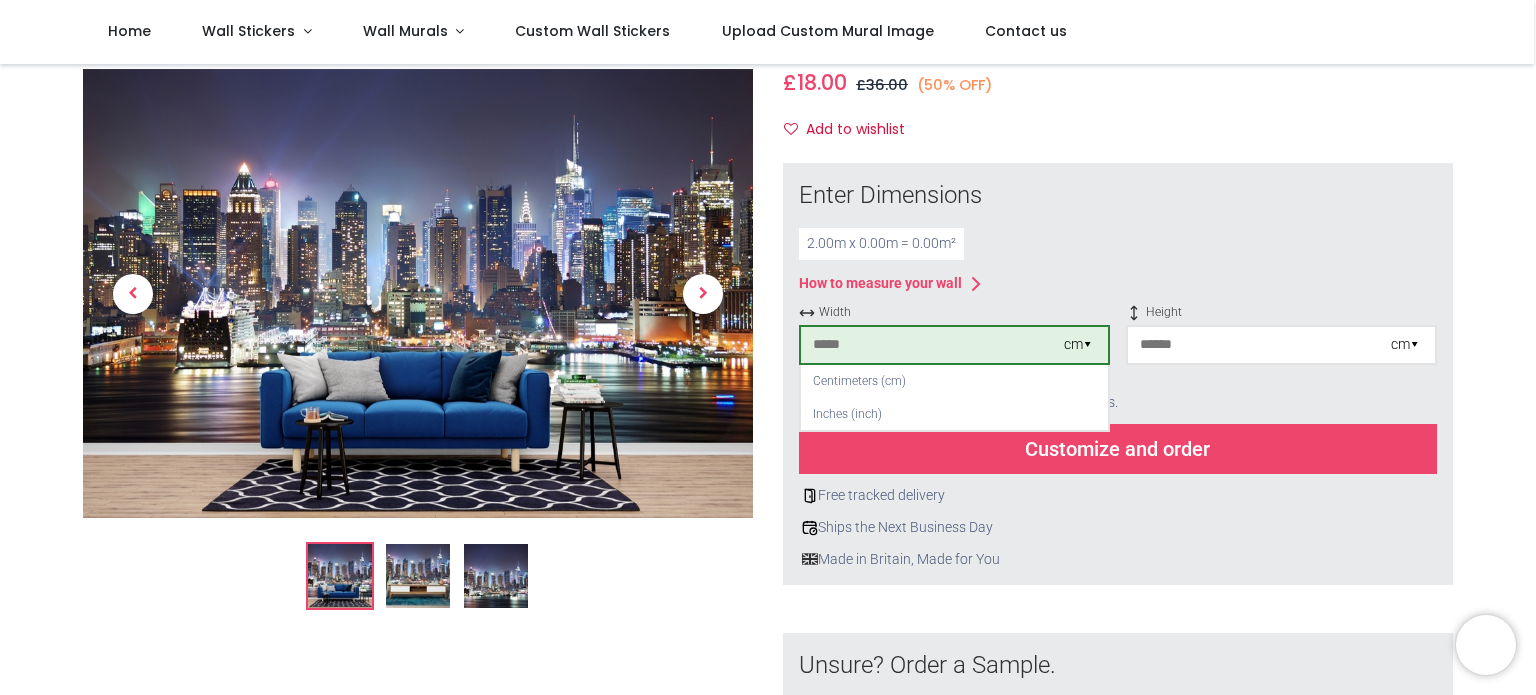 type on "***" 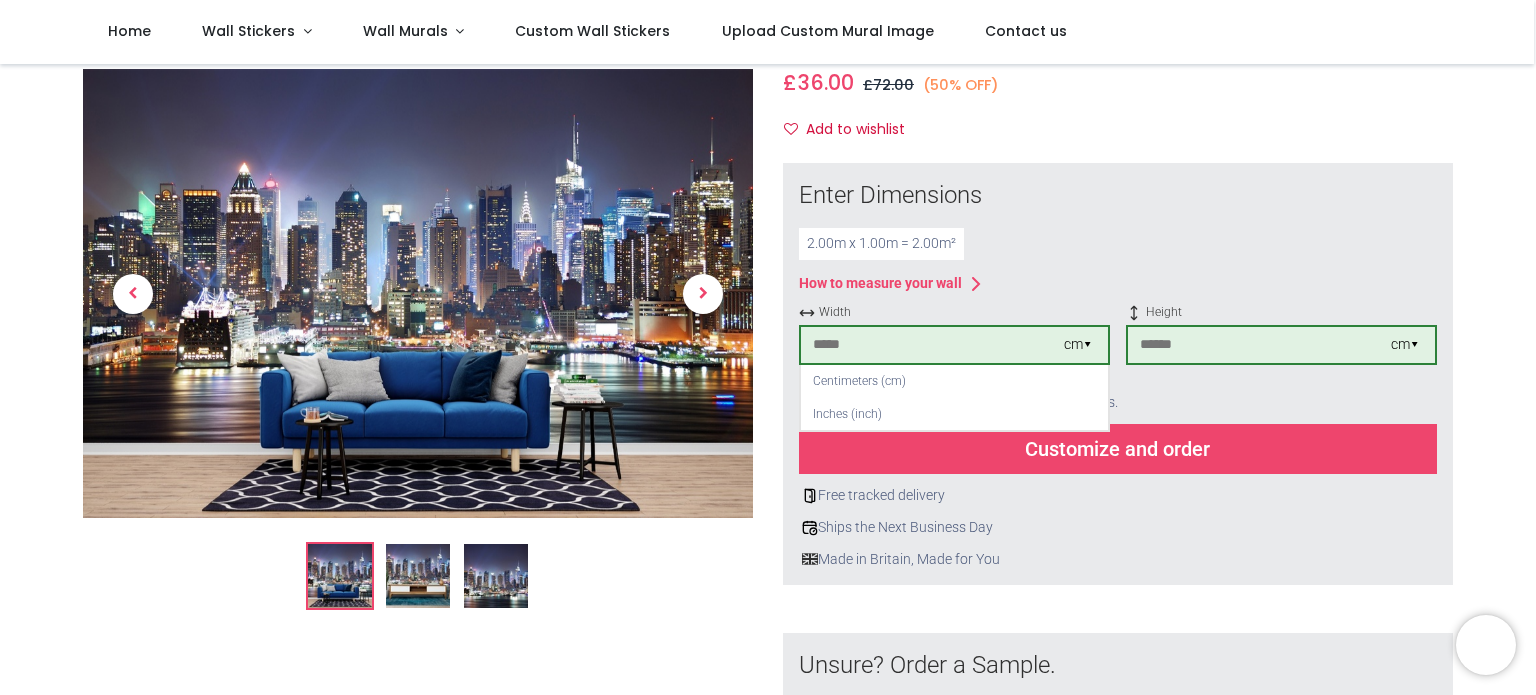 type on "***" 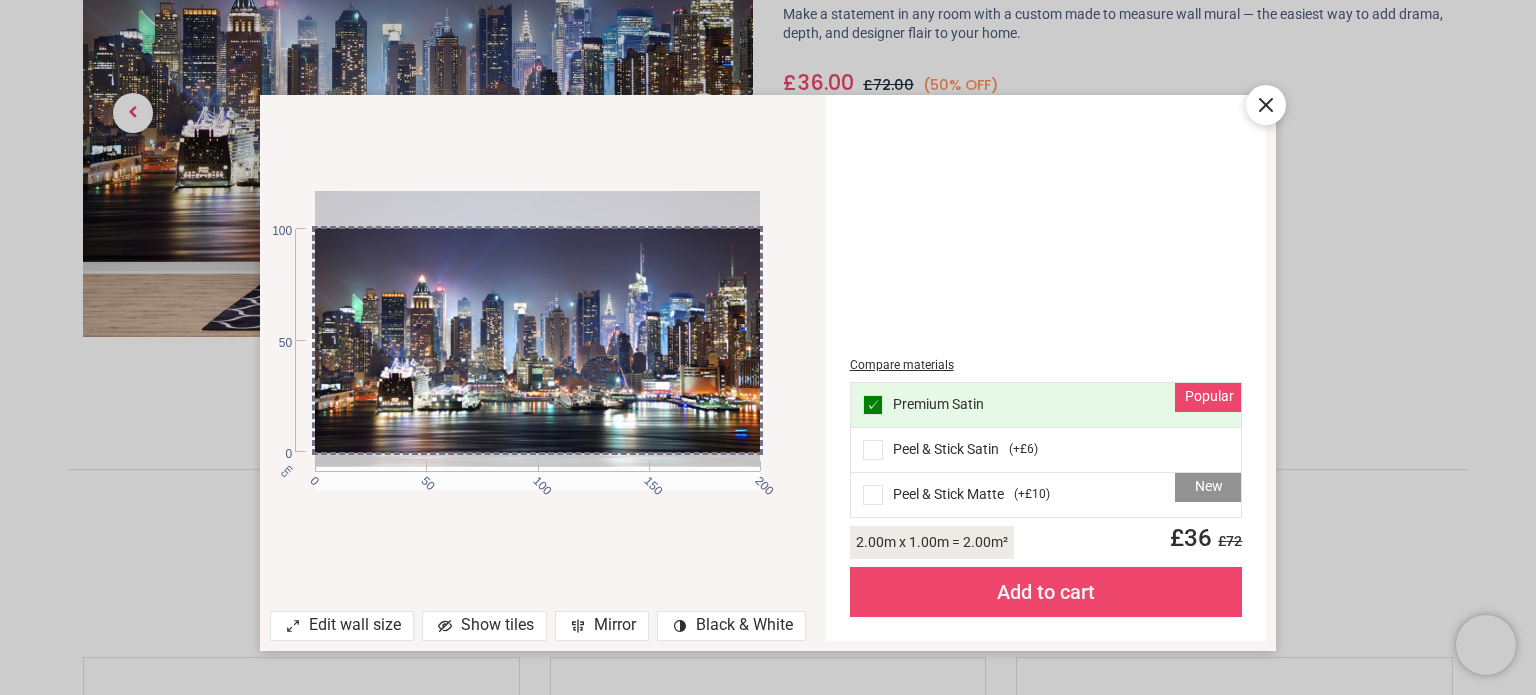 drag, startPoint x: 660, startPoint y: 335, endPoint x: 664, endPoint y: 311, distance: 24.33105 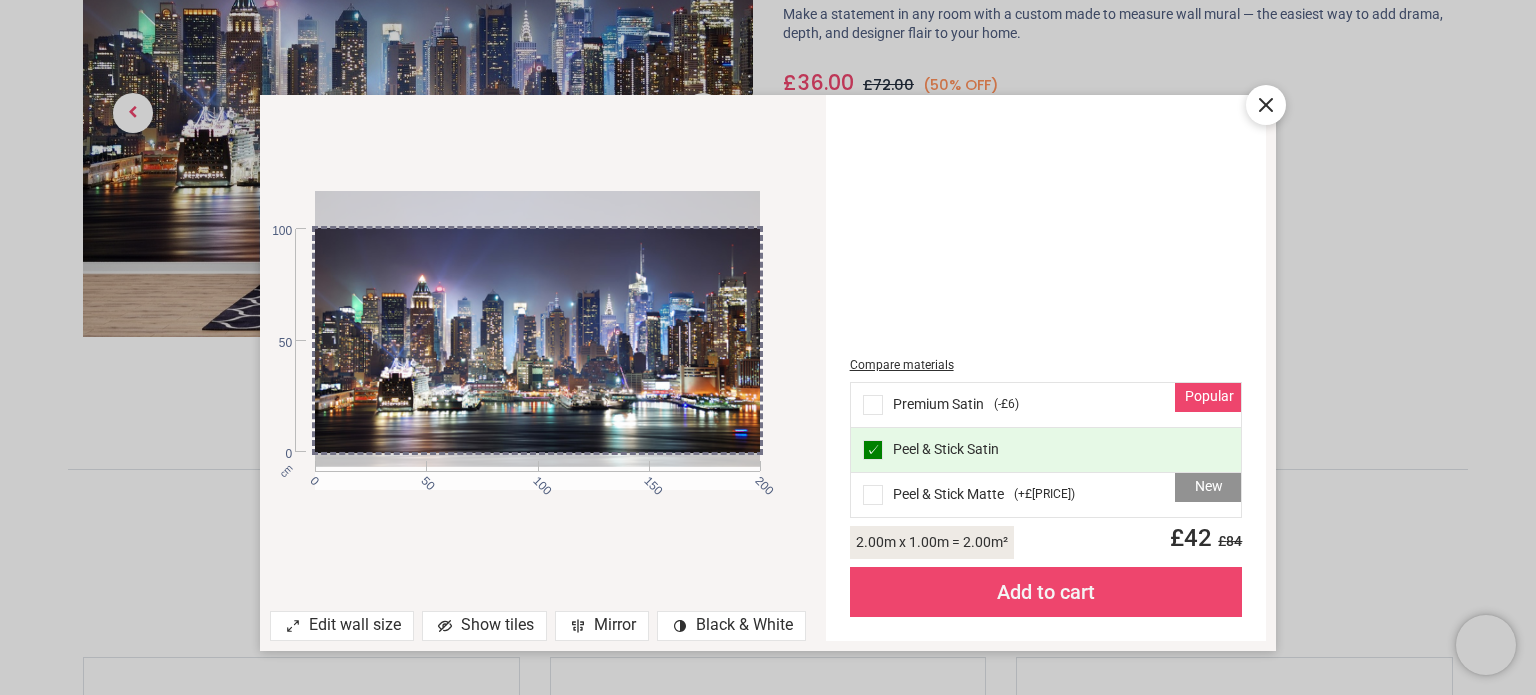 click 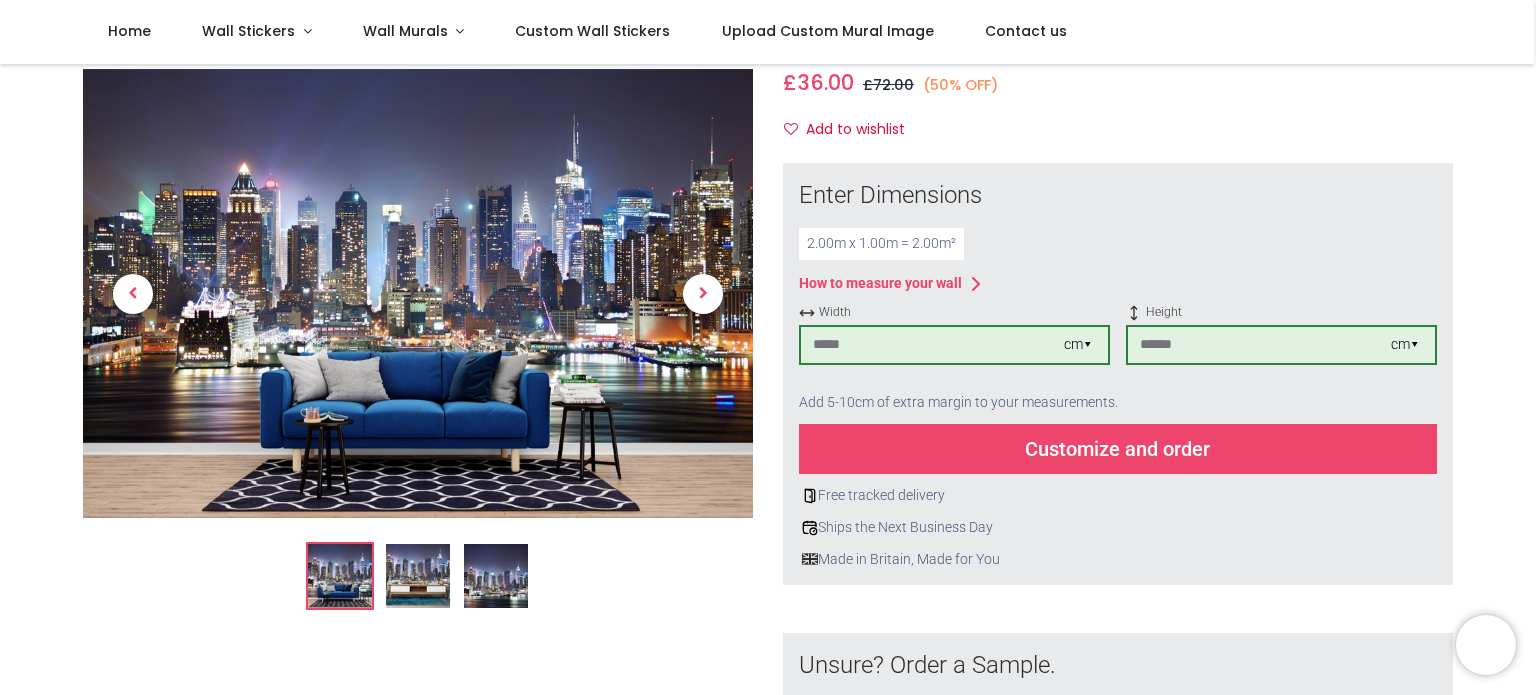 click on "Customize and order" at bounding box center (1118, 449) 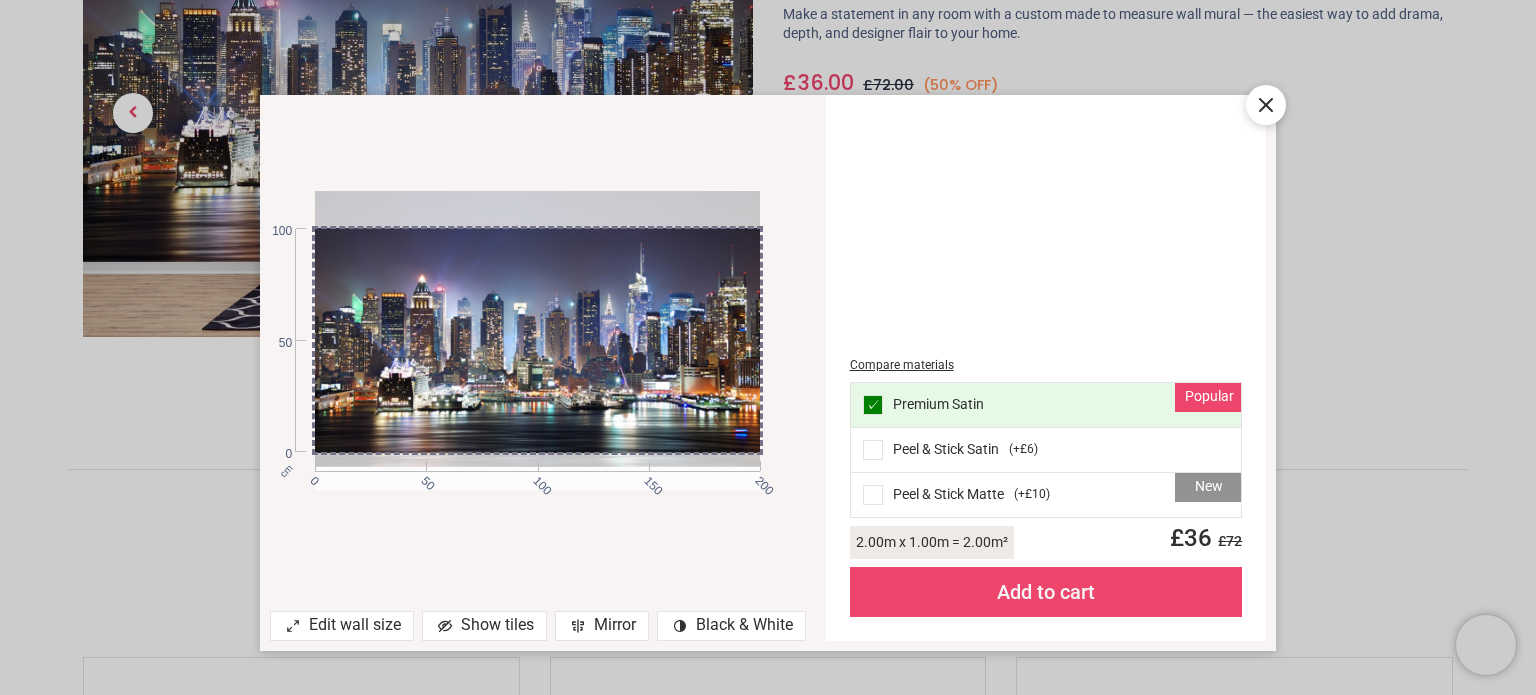 click on "Show tiles" at bounding box center [484, 626] 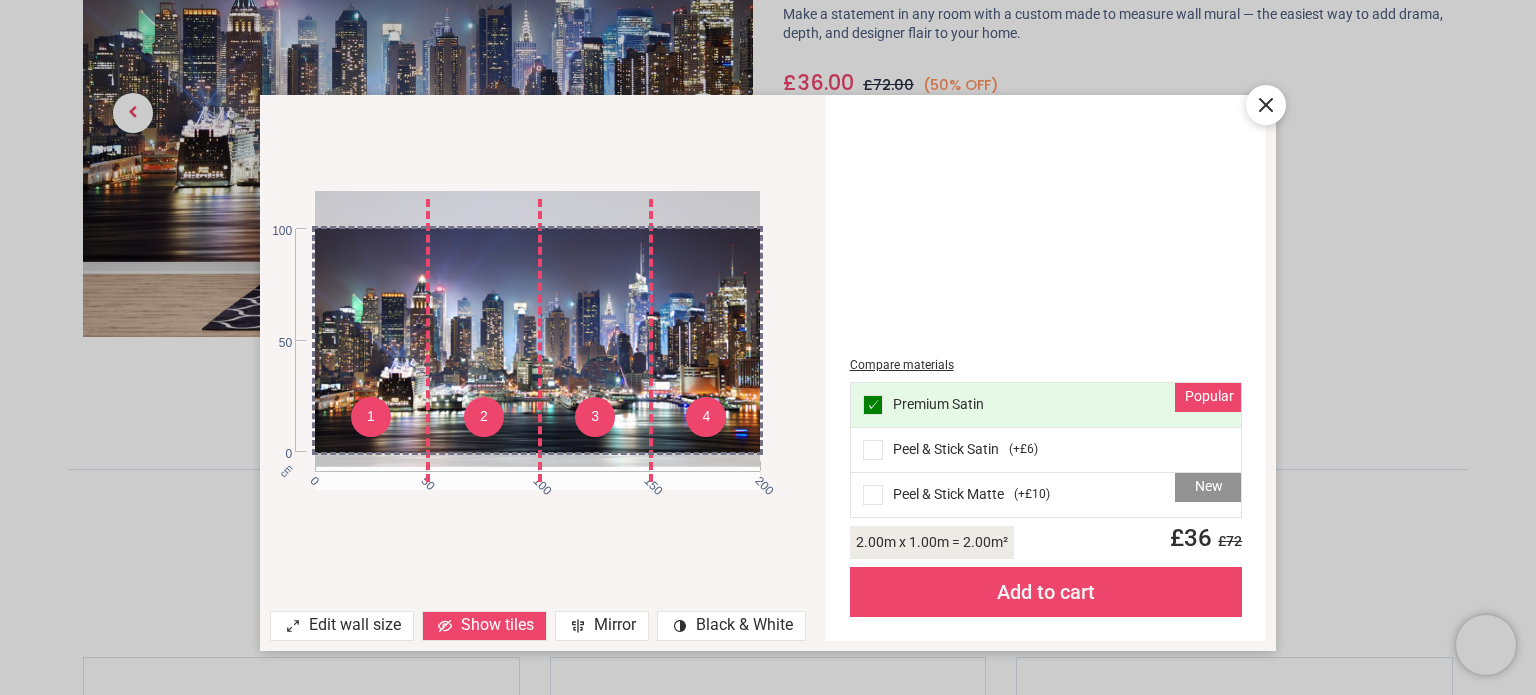 click on "contrast [#907] Created with Sketch. Black & White" at bounding box center [731, 626] 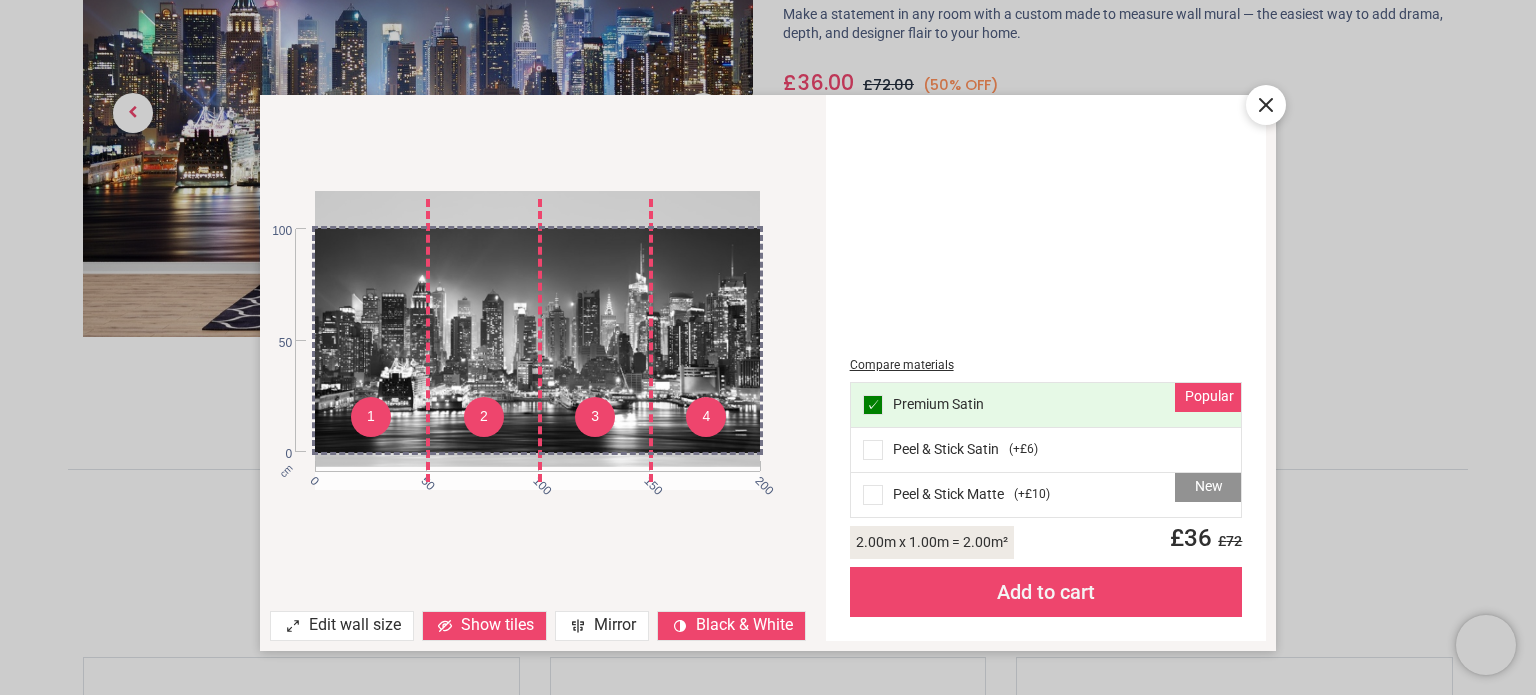click on "contrast [#907] Created with Sketch. Black & White" at bounding box center [731, 626] 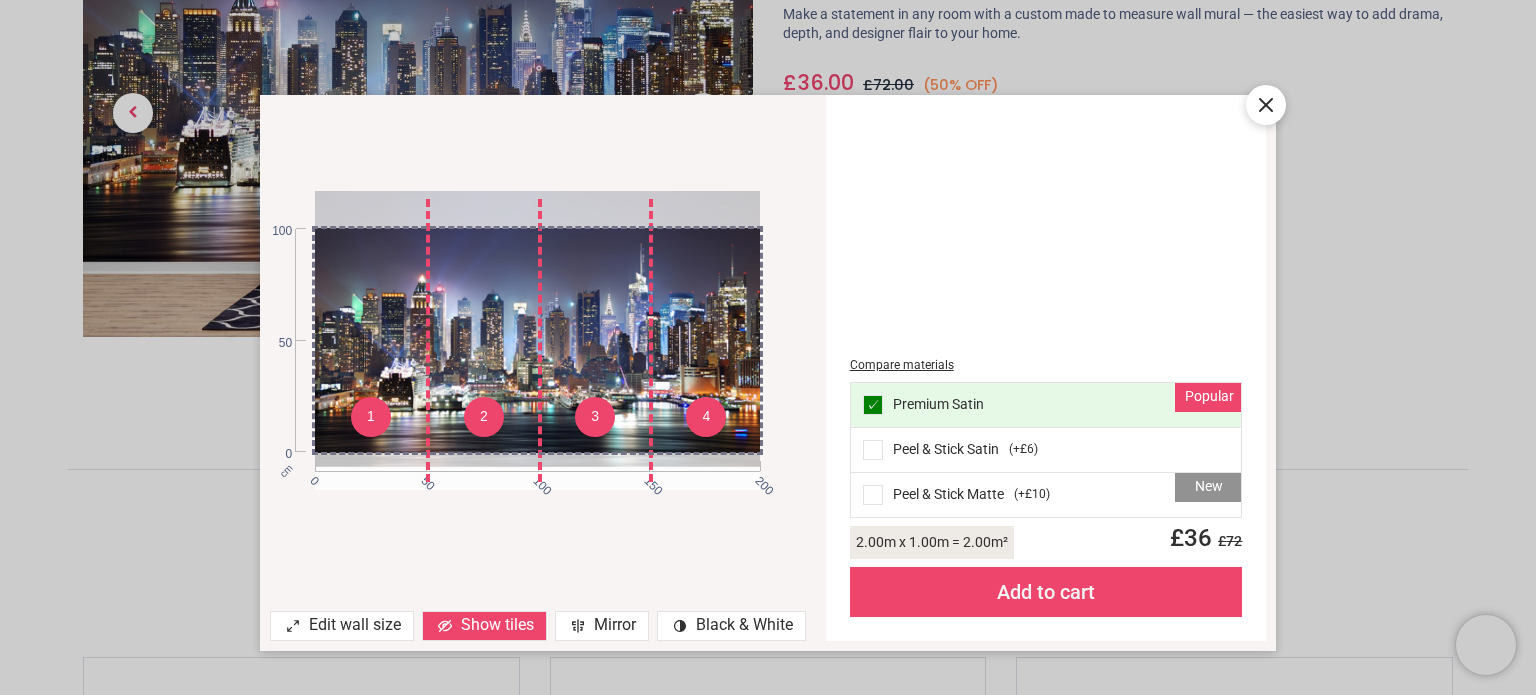 click at bounding box center [873, 450] 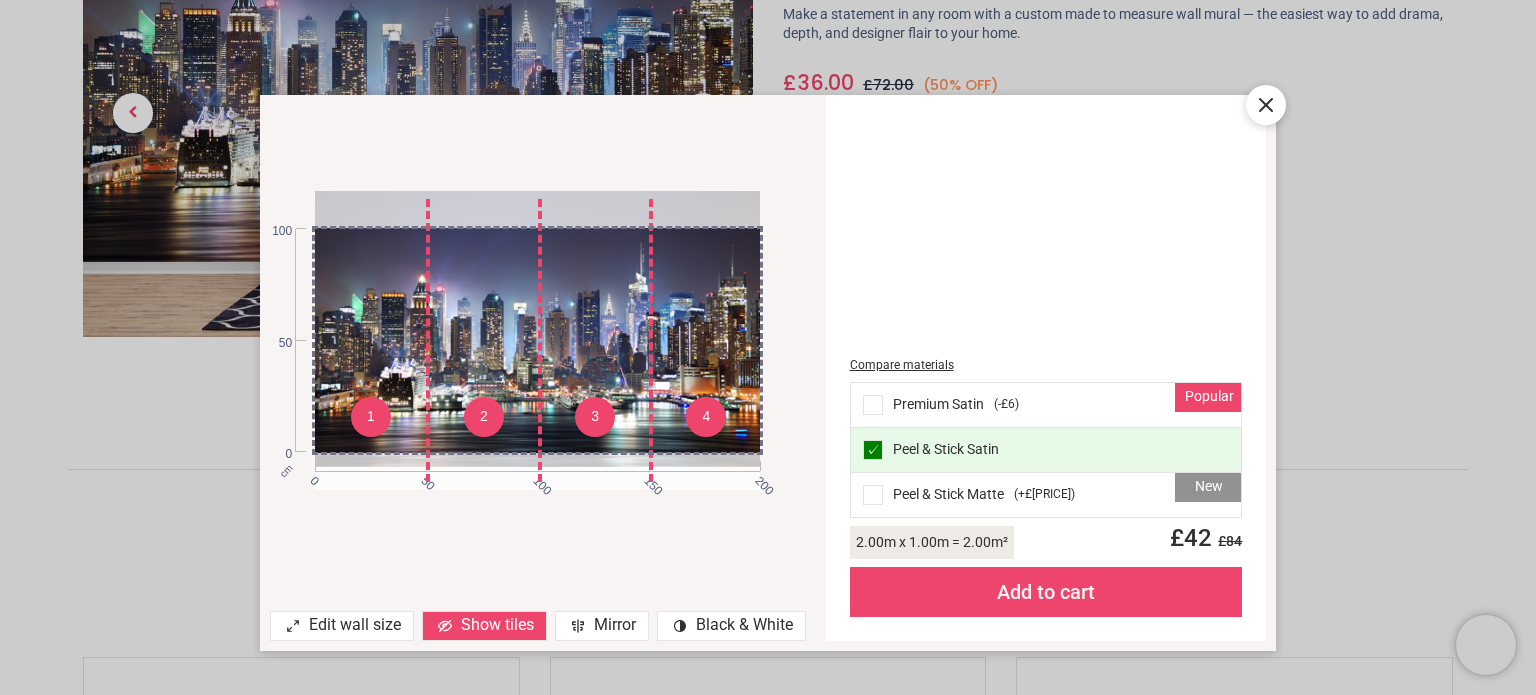 click on "Add to cart" at bounding box center (1046, 592) 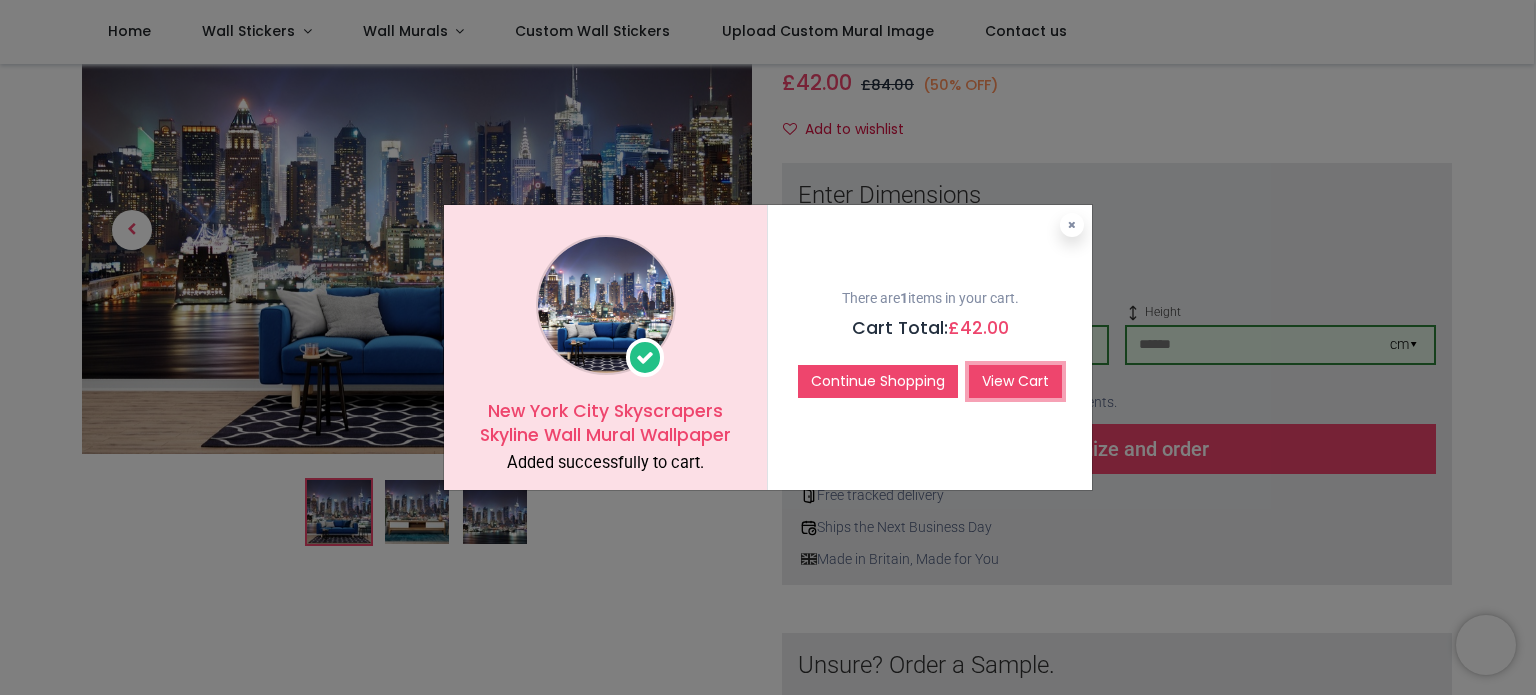 click on "View Cart" at bounding box center (1015, 382) 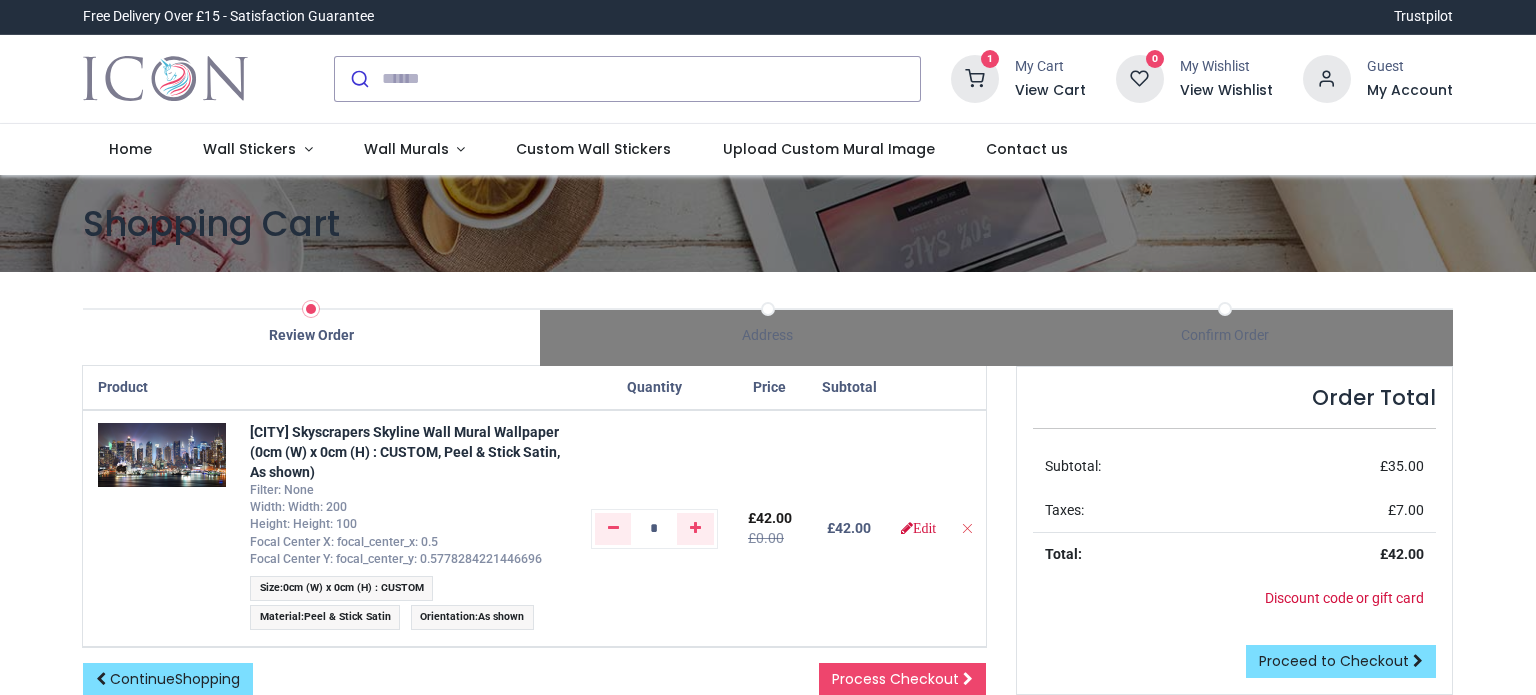 scroll, scrollTop: 0, scrollLeft: 0, axis: both 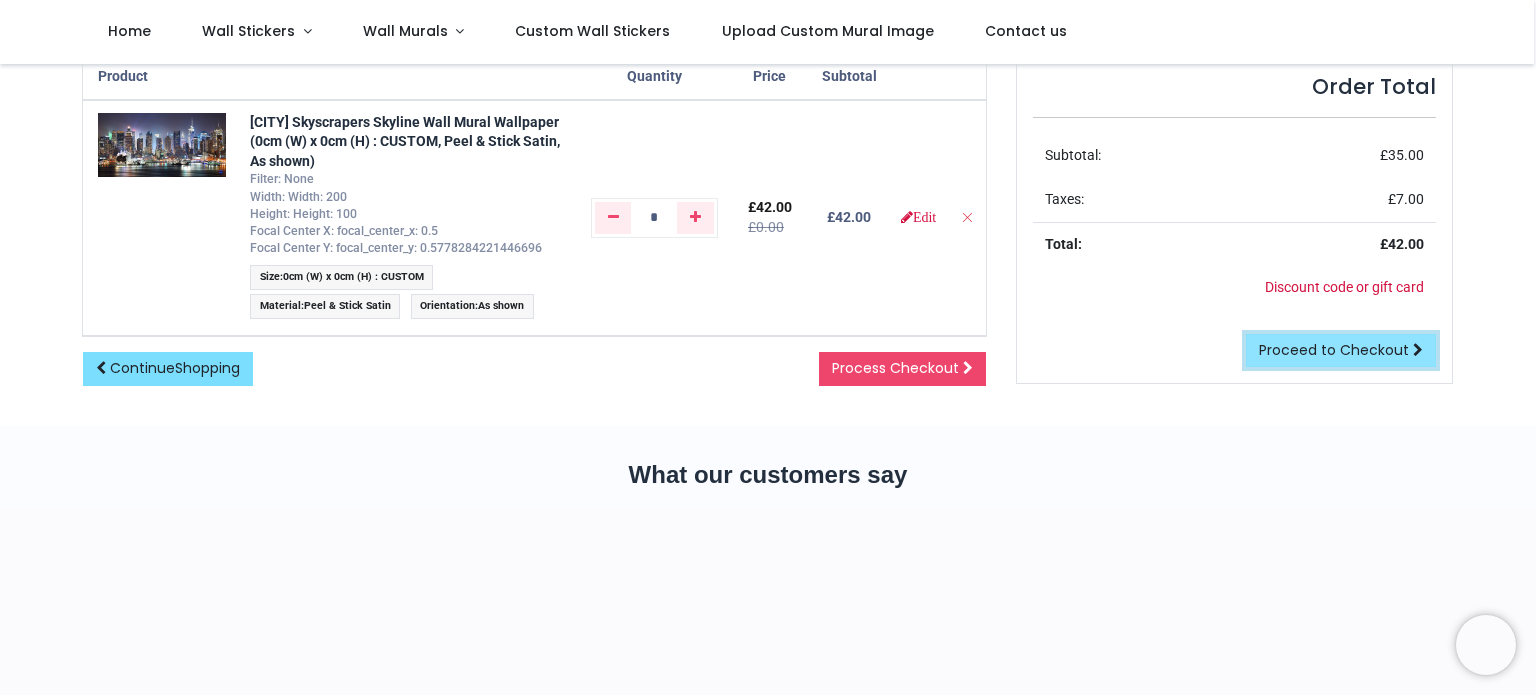 click on "Proceed to Checkout" at bounding box center (1334, 350) 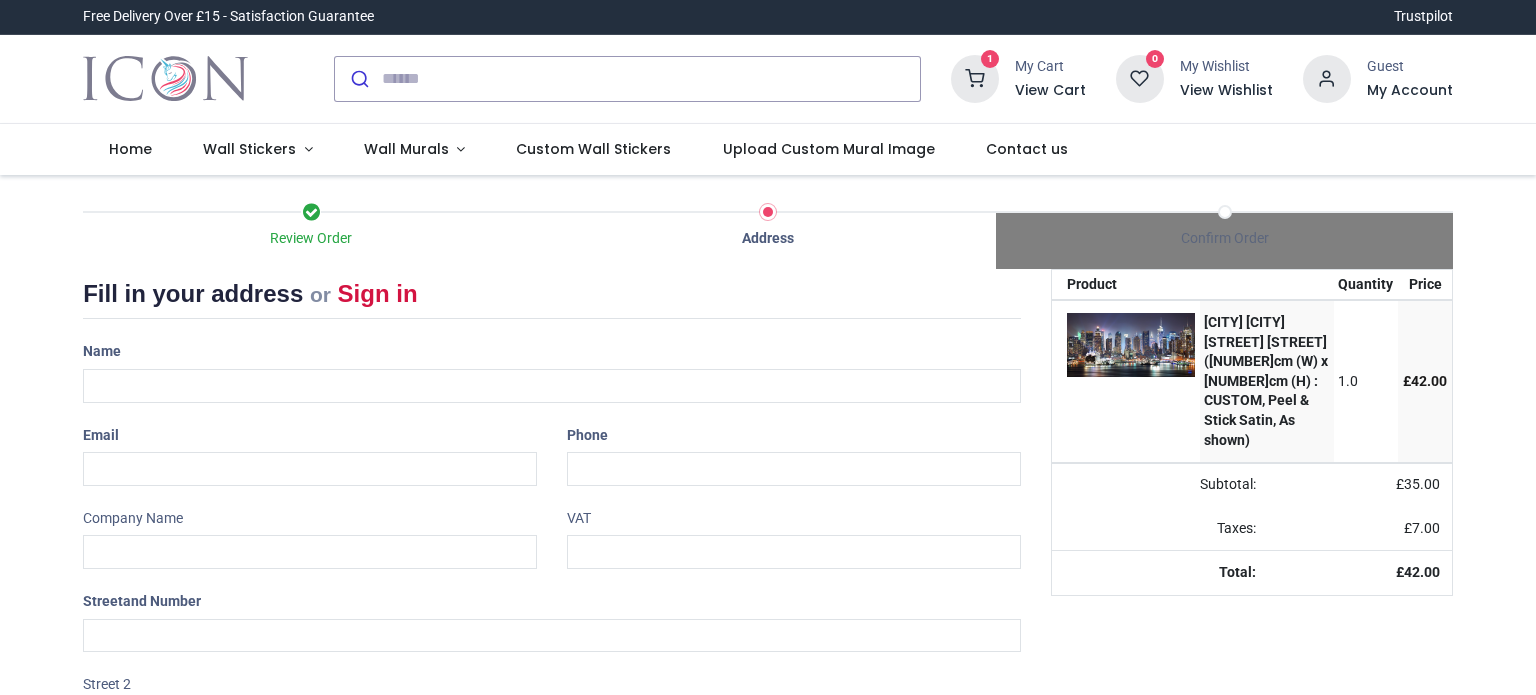 scroll, scrollTop: 0, scrollLeft: 0, axis: both 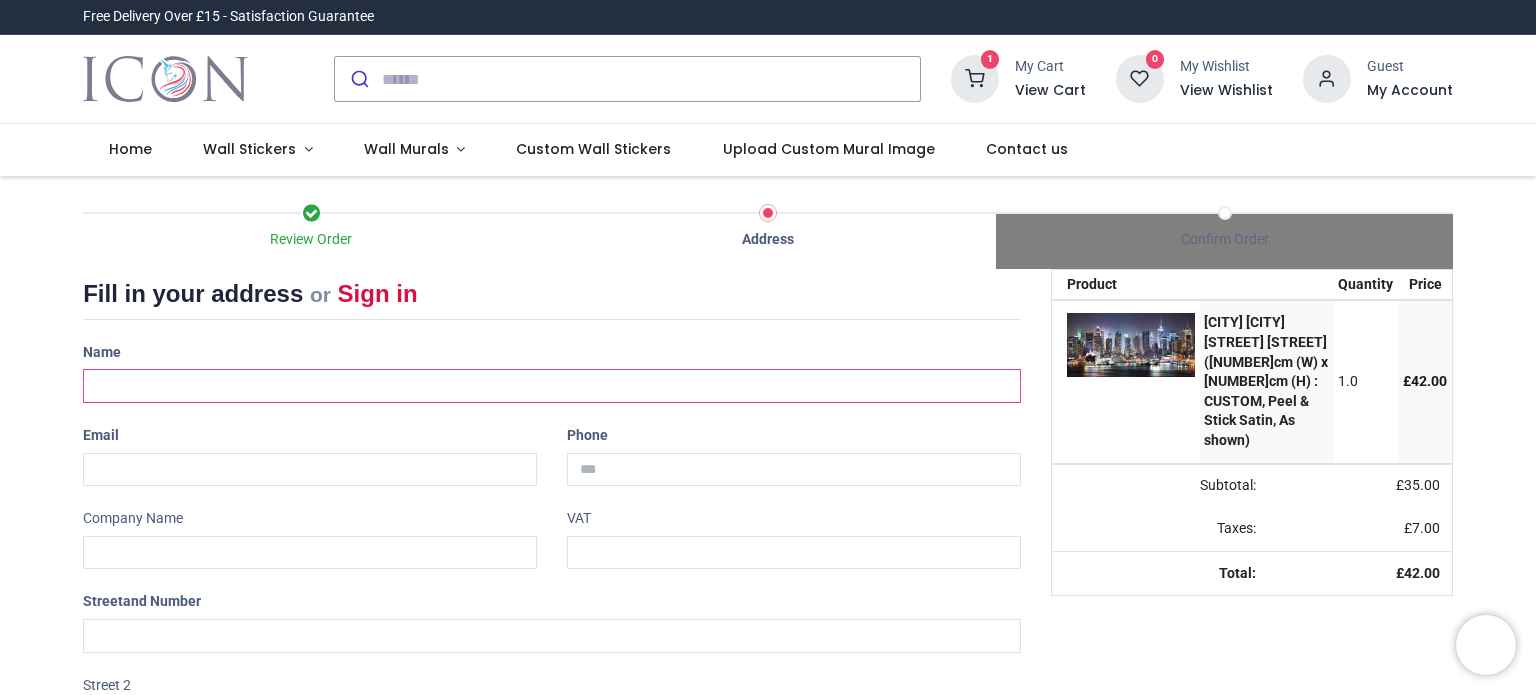 click at bounding box center (552, 386) 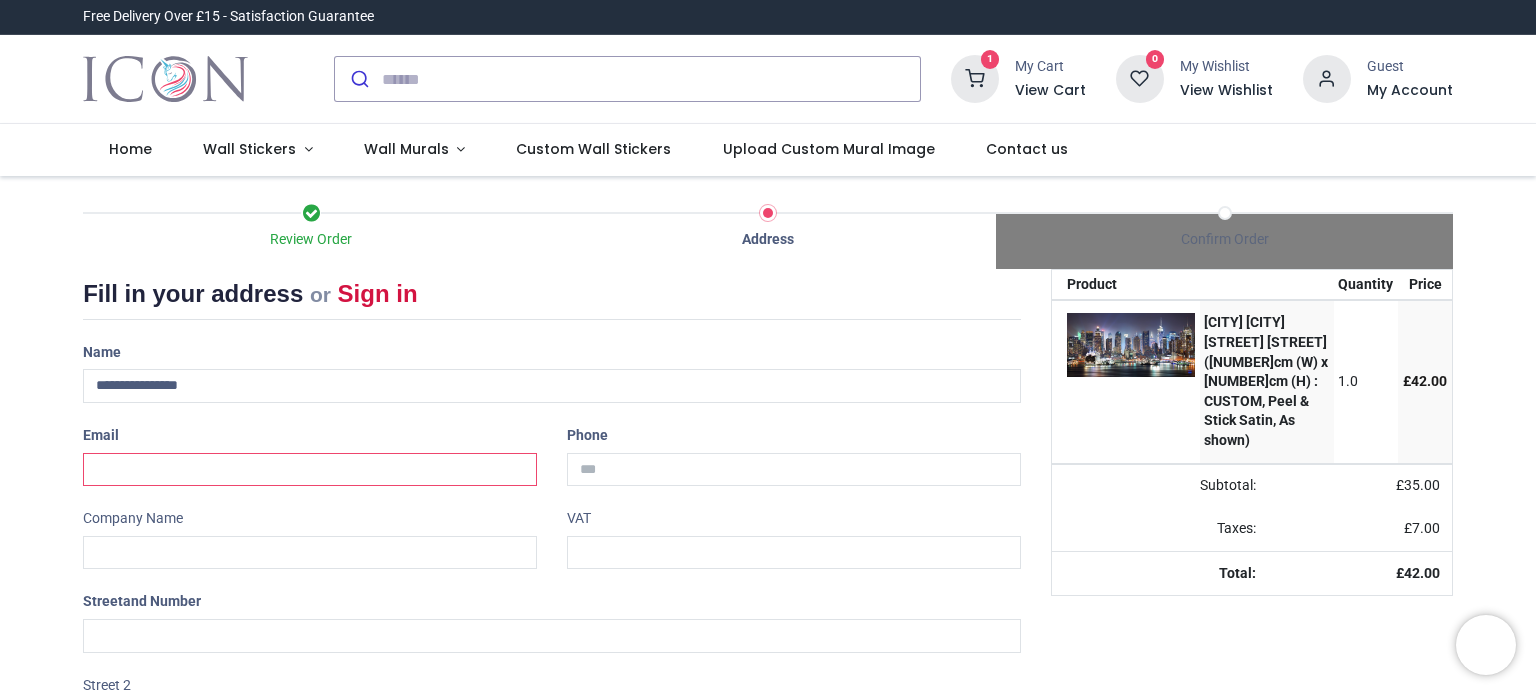click at bounding box center (310, 470) 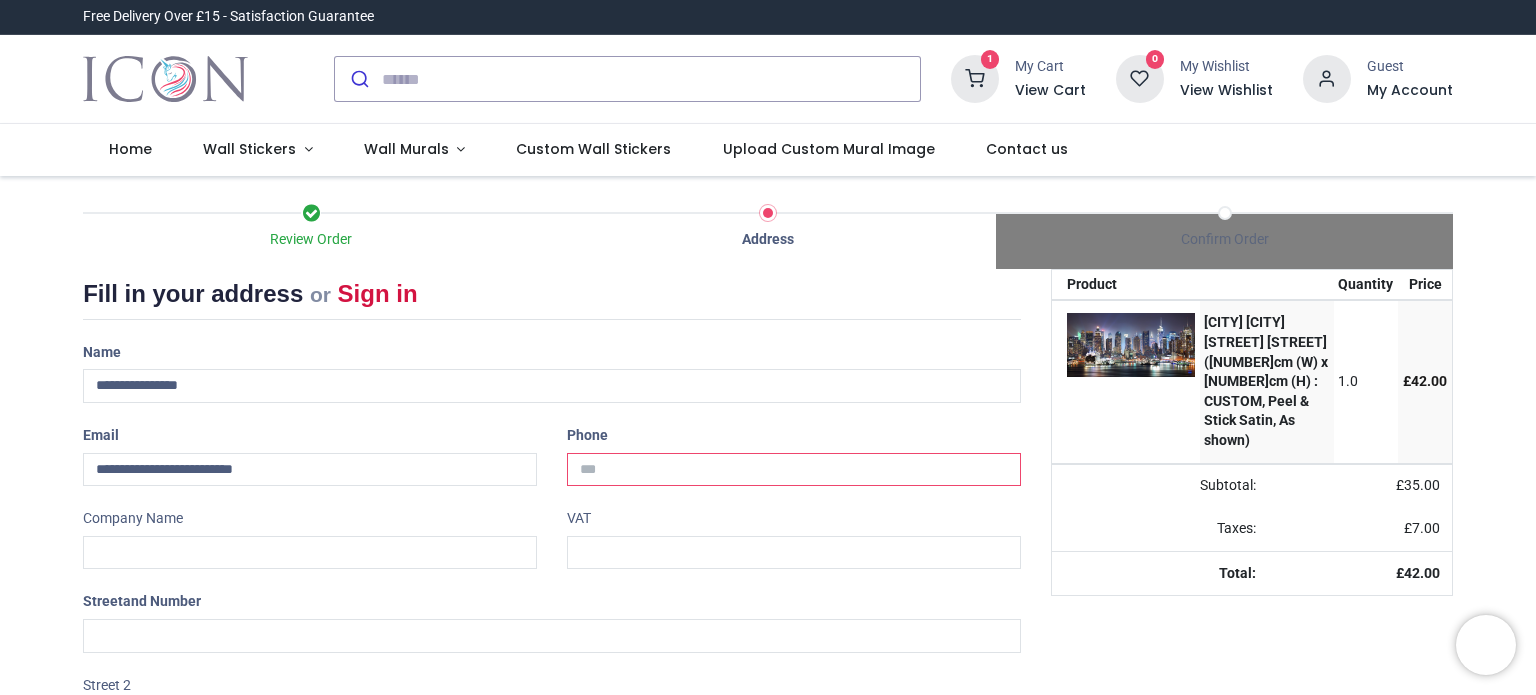 click at bounding box center (794, 470) 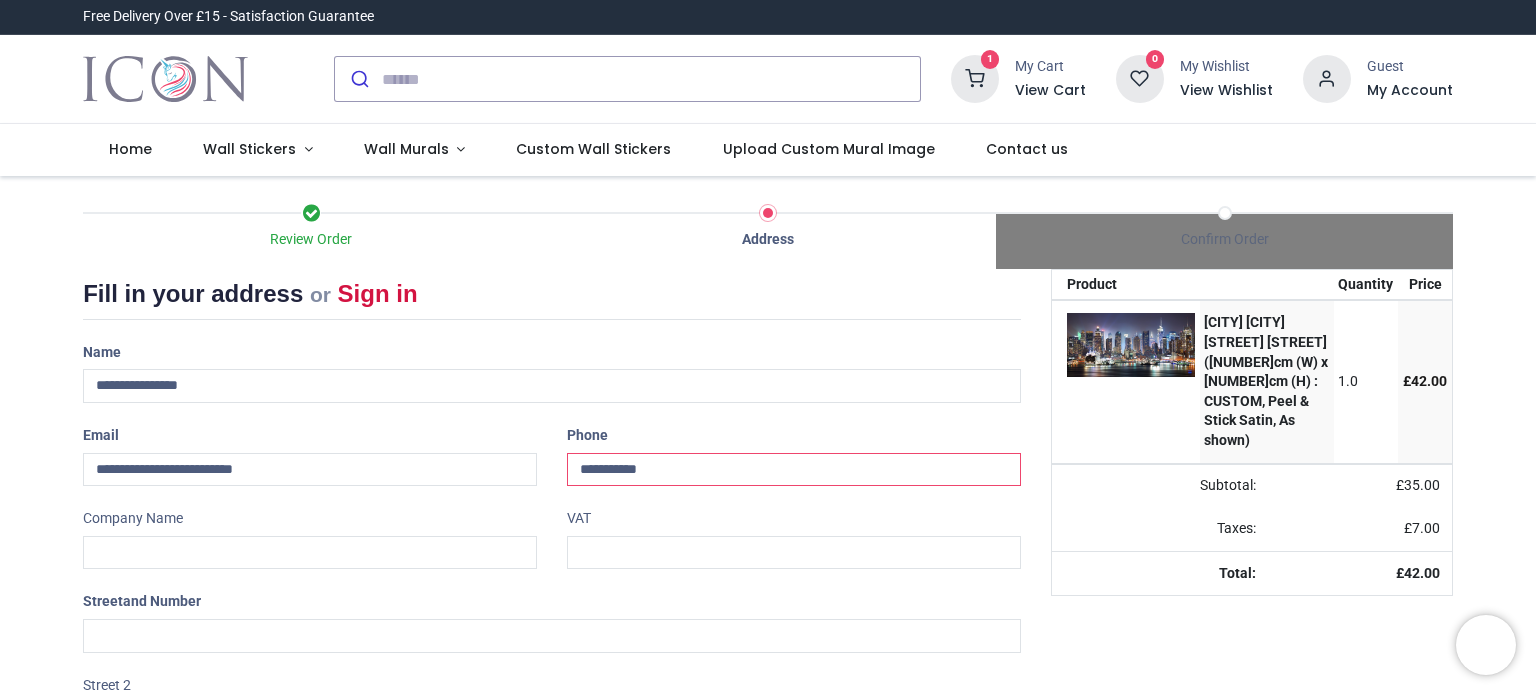 click on "**********" at bounding box center [794, 470] 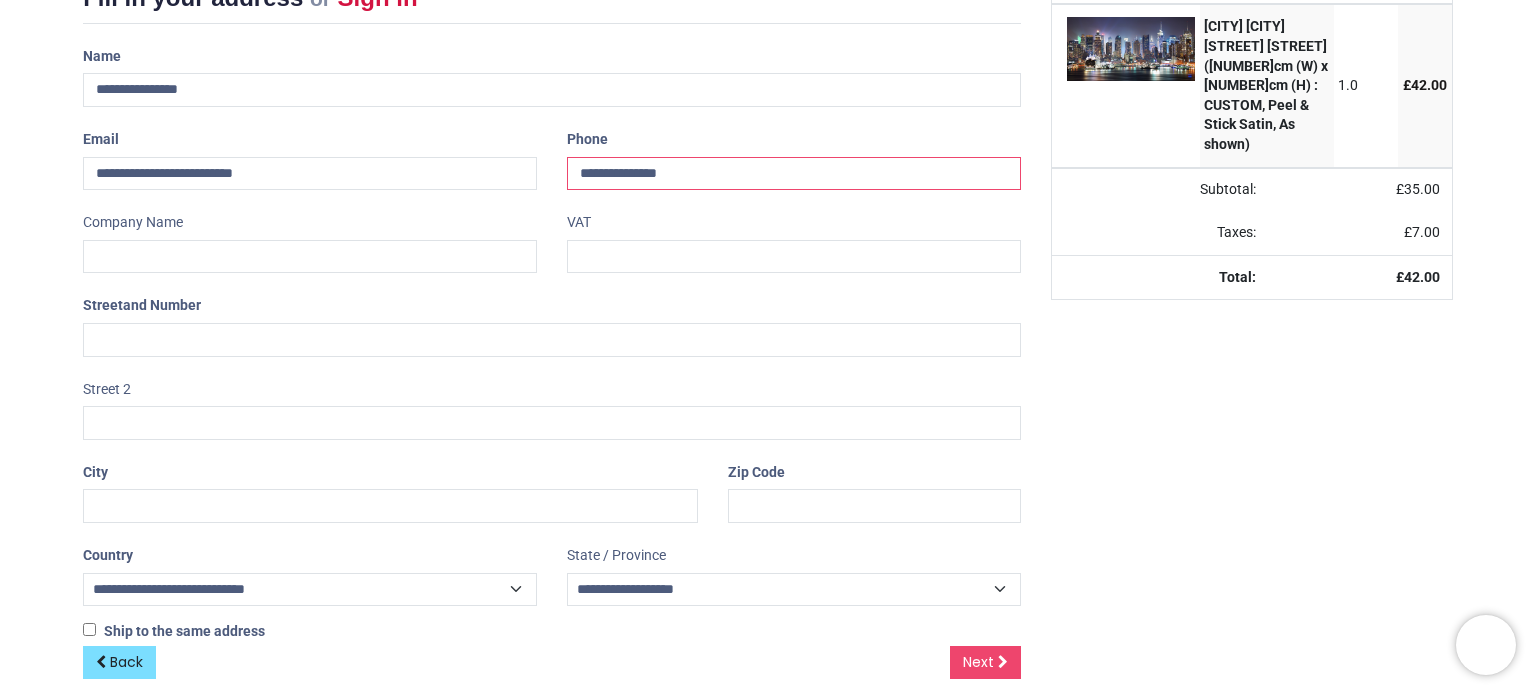 scroll, scrollTop: 300, scrollLeft: 0, axis: vertical 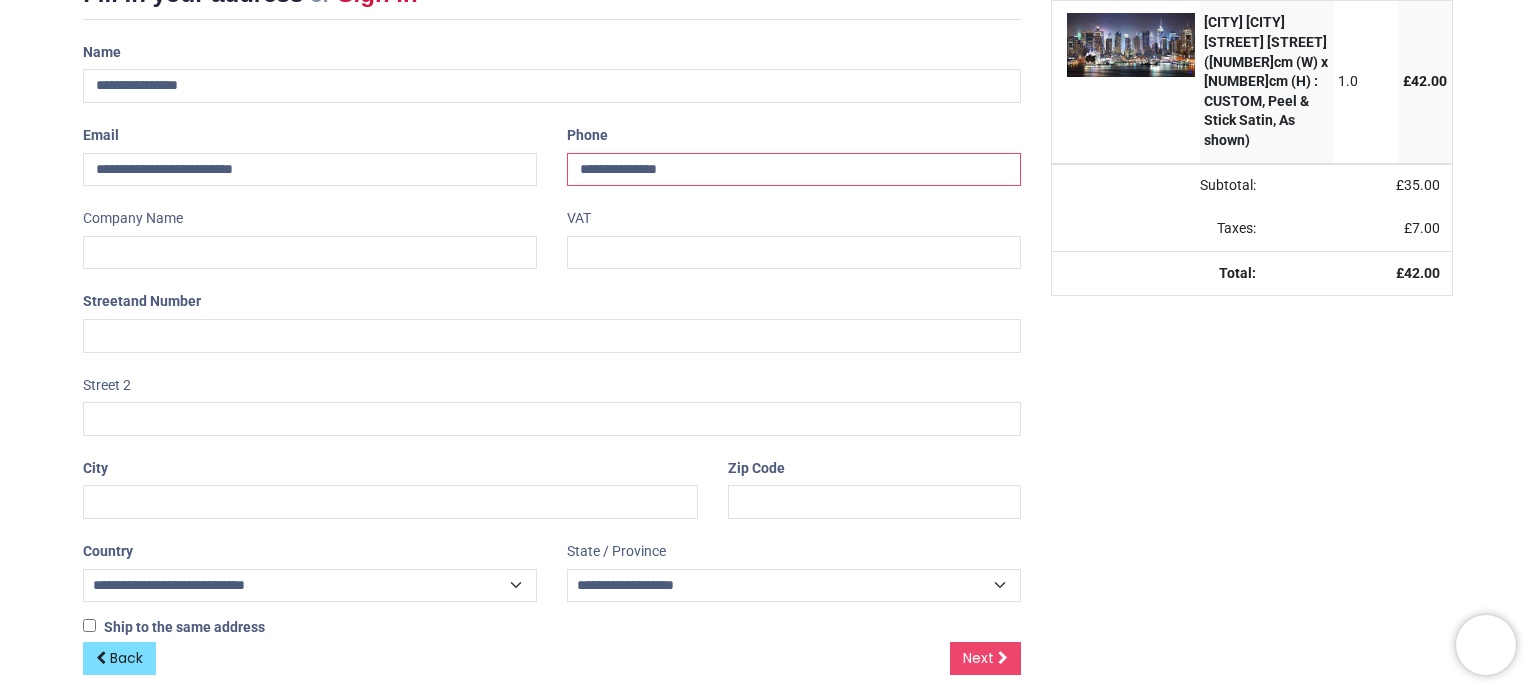 type on "**********" 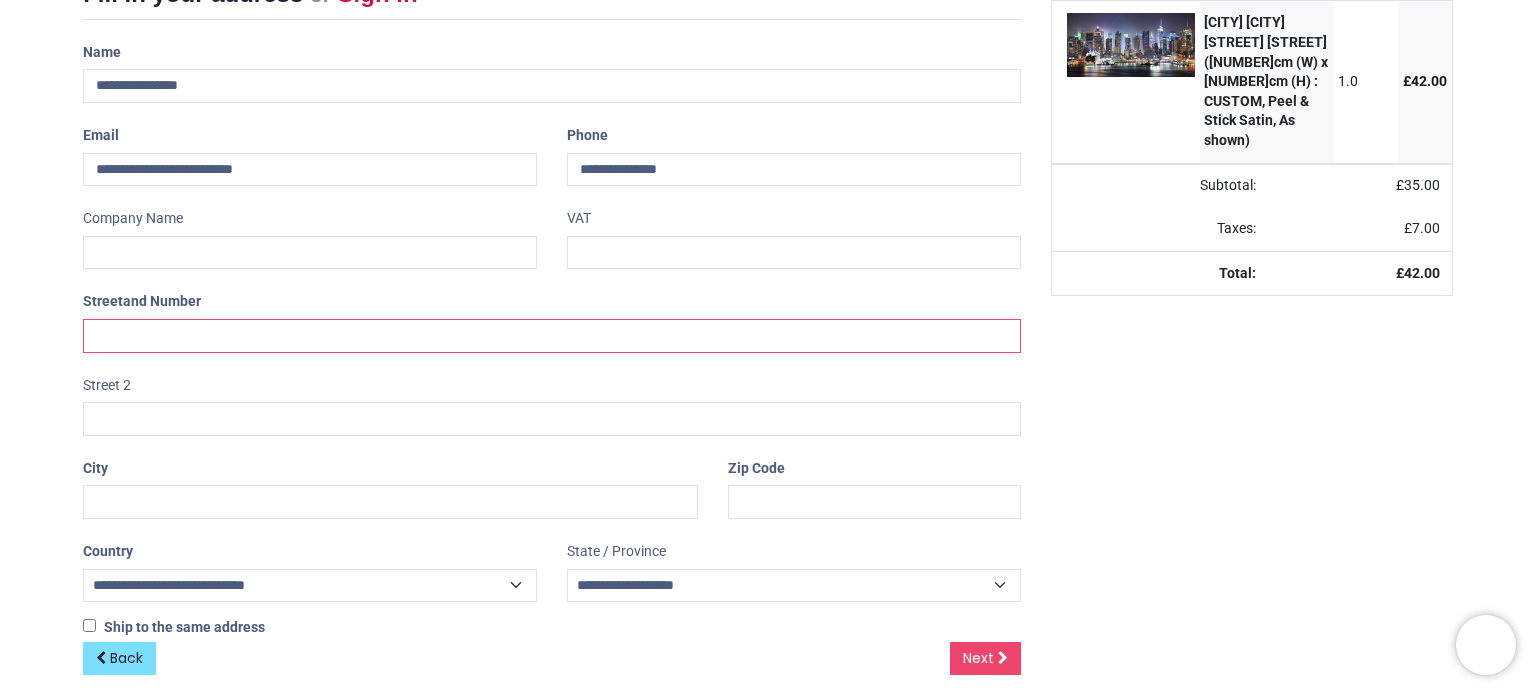 click at bounding box center (552, 336) 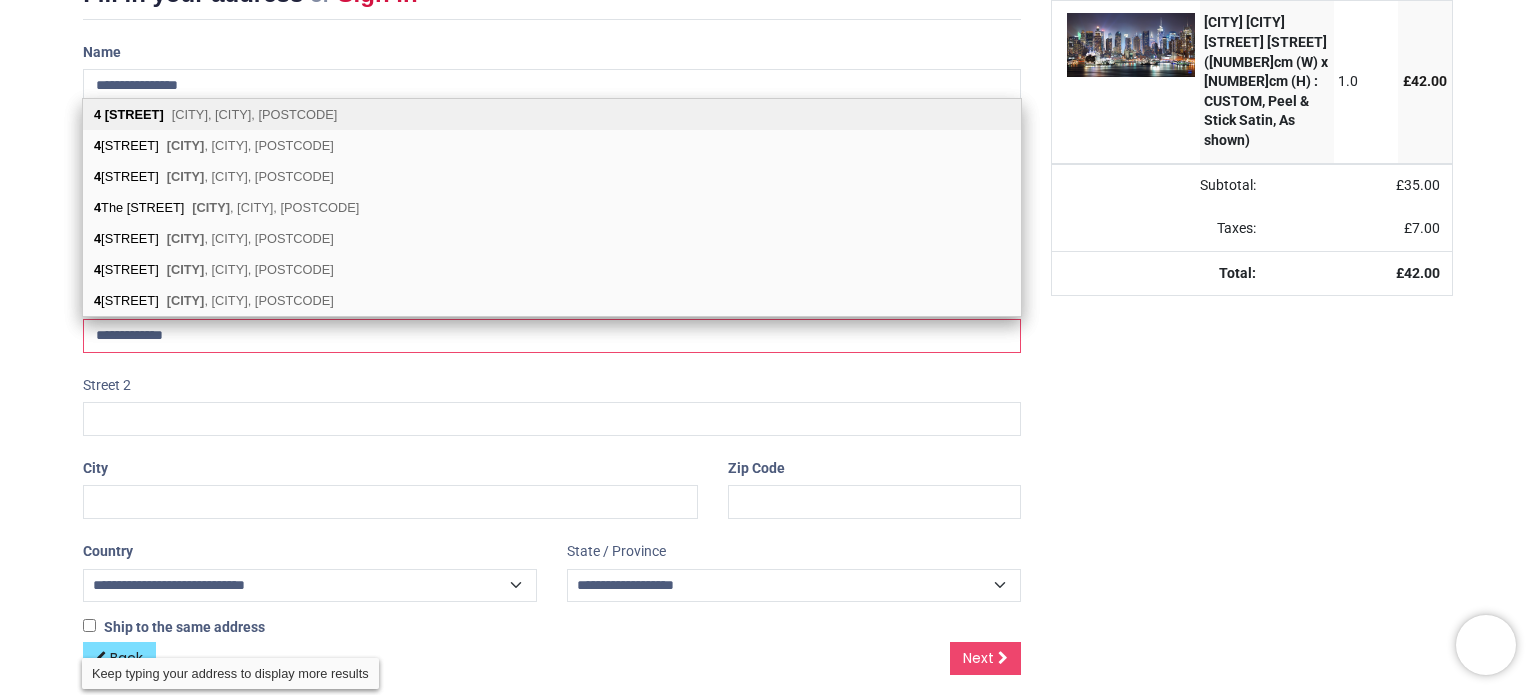type on "**********" 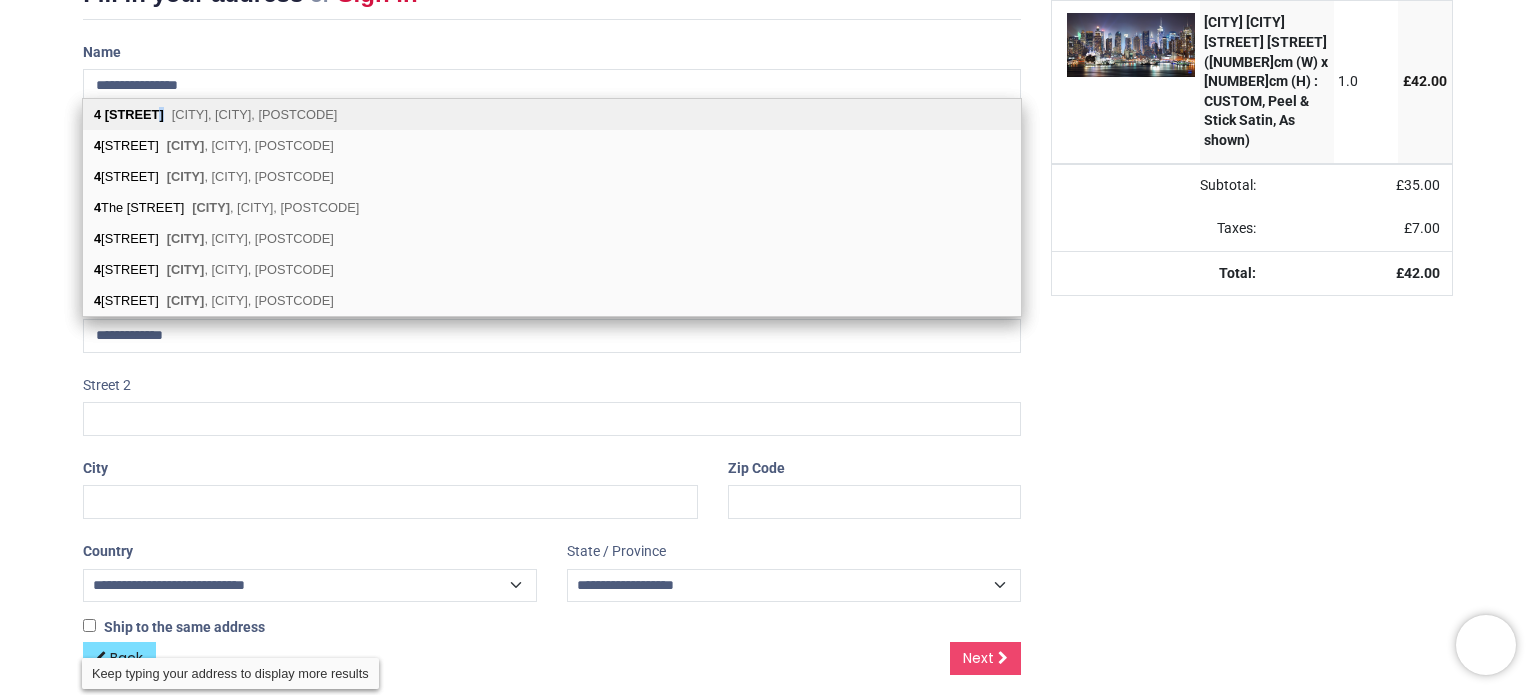 click on "Great Rough" at bounding box center (134, 114) 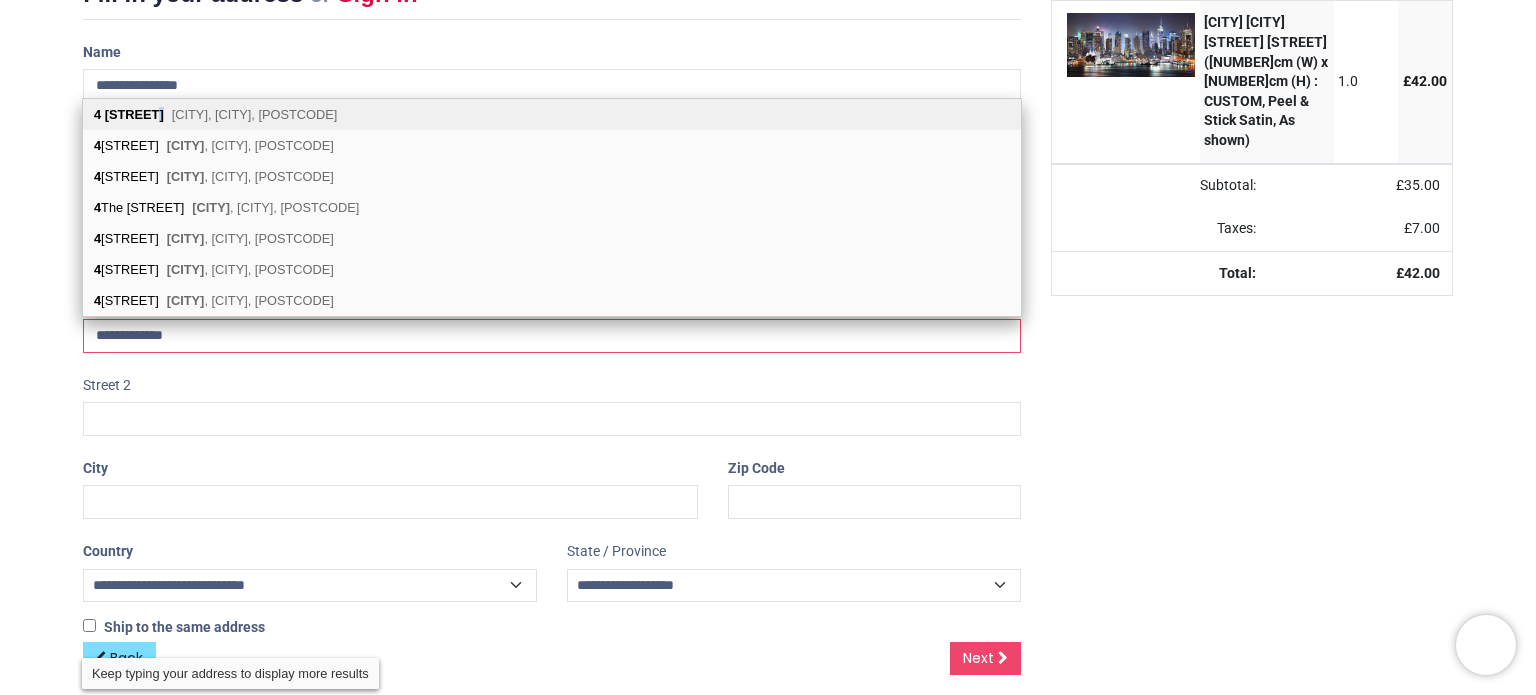 type on "******" 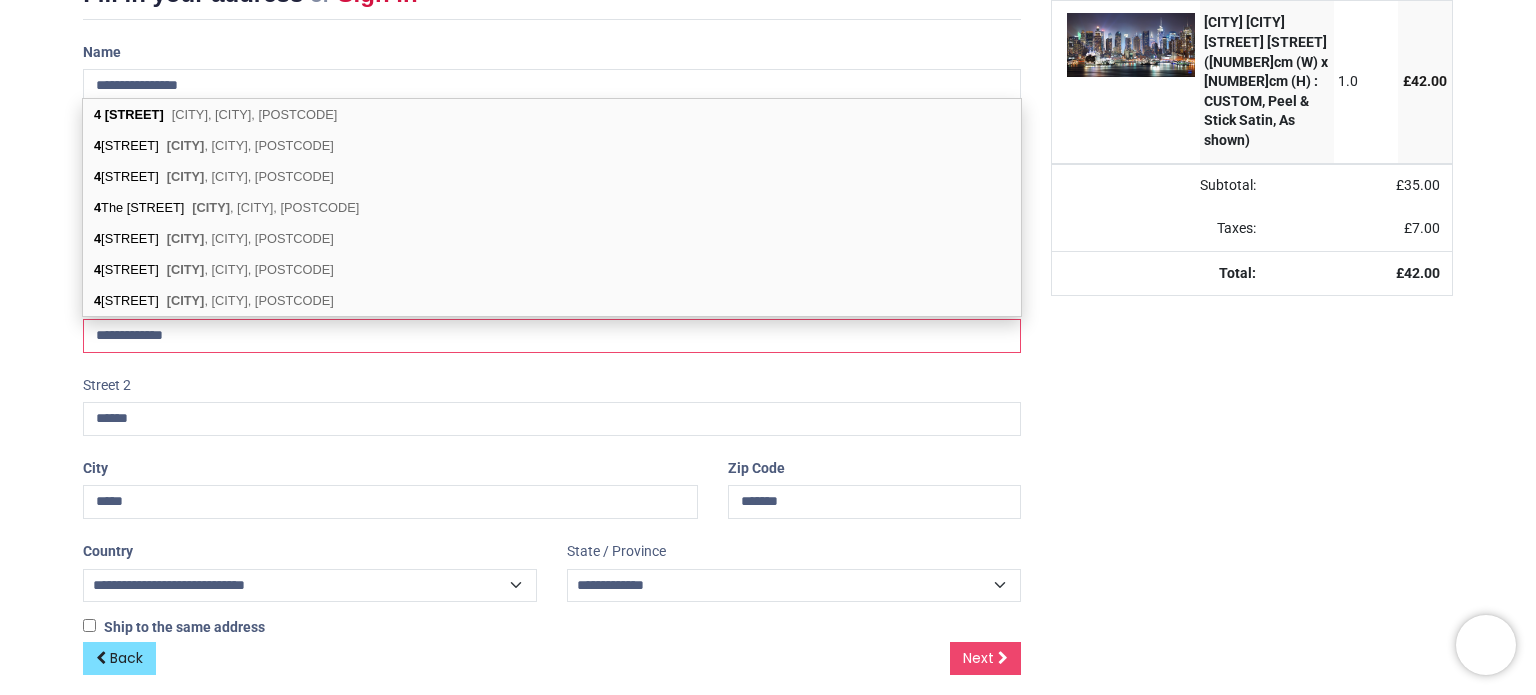 scroll, scrollTop: 316, scrollLeft: 0, axis: vertical 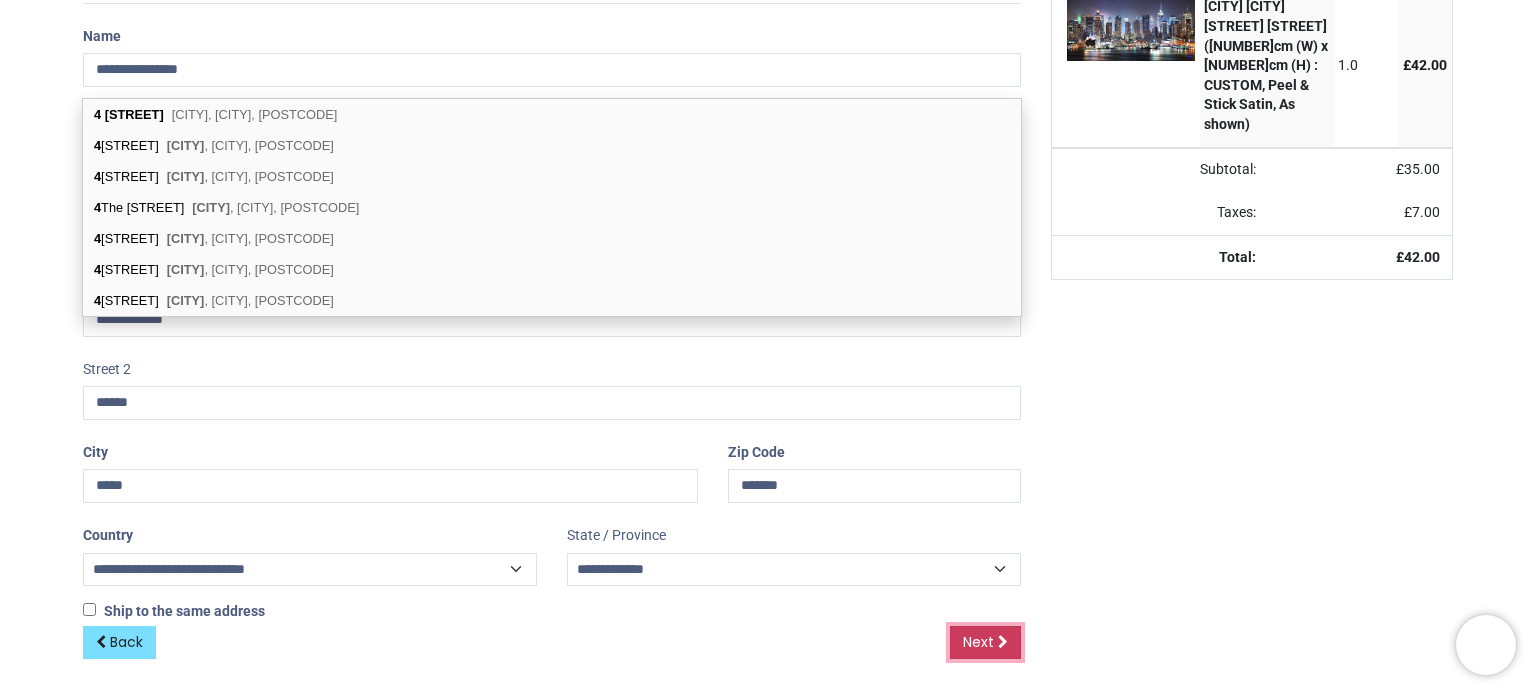 click on "Next" at bounding box center [985, 643] 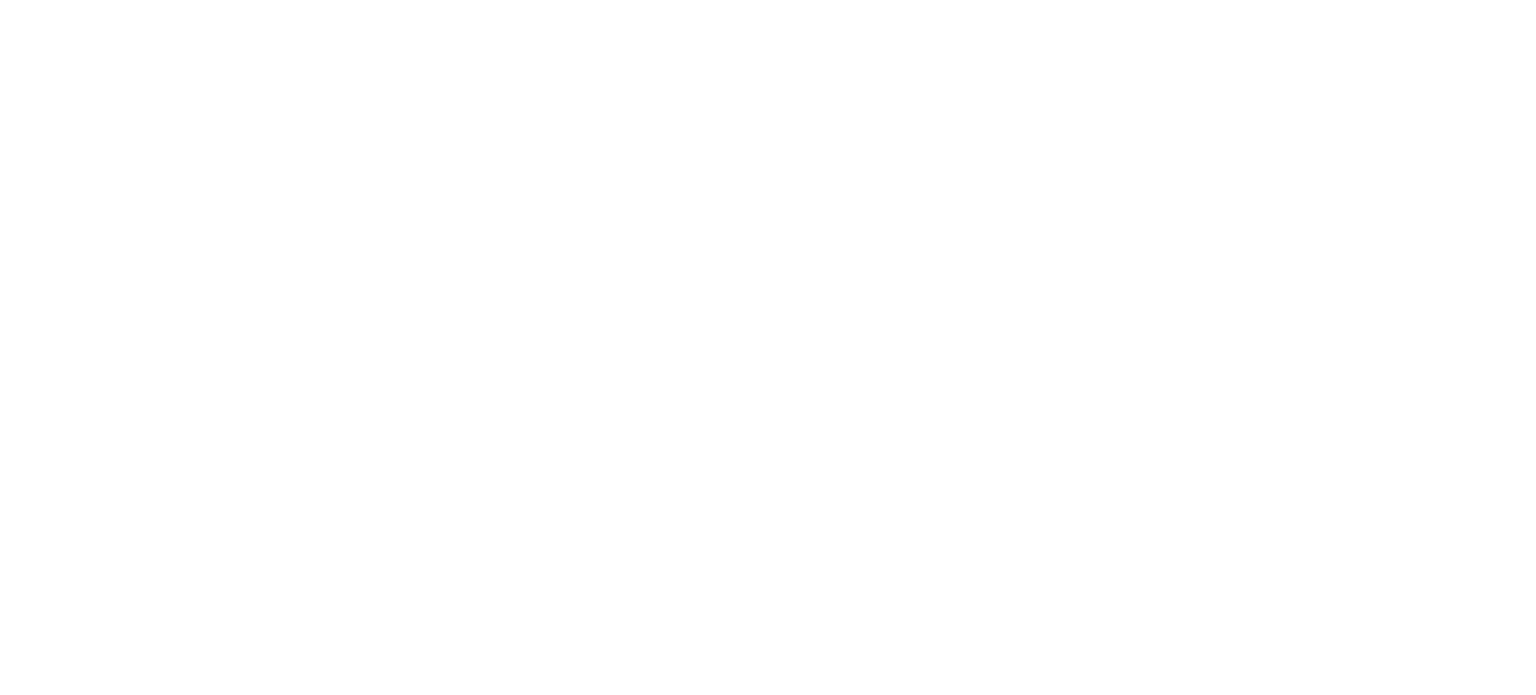 scroll, scrollTop: 0, scrollLeft: 0, axis: both 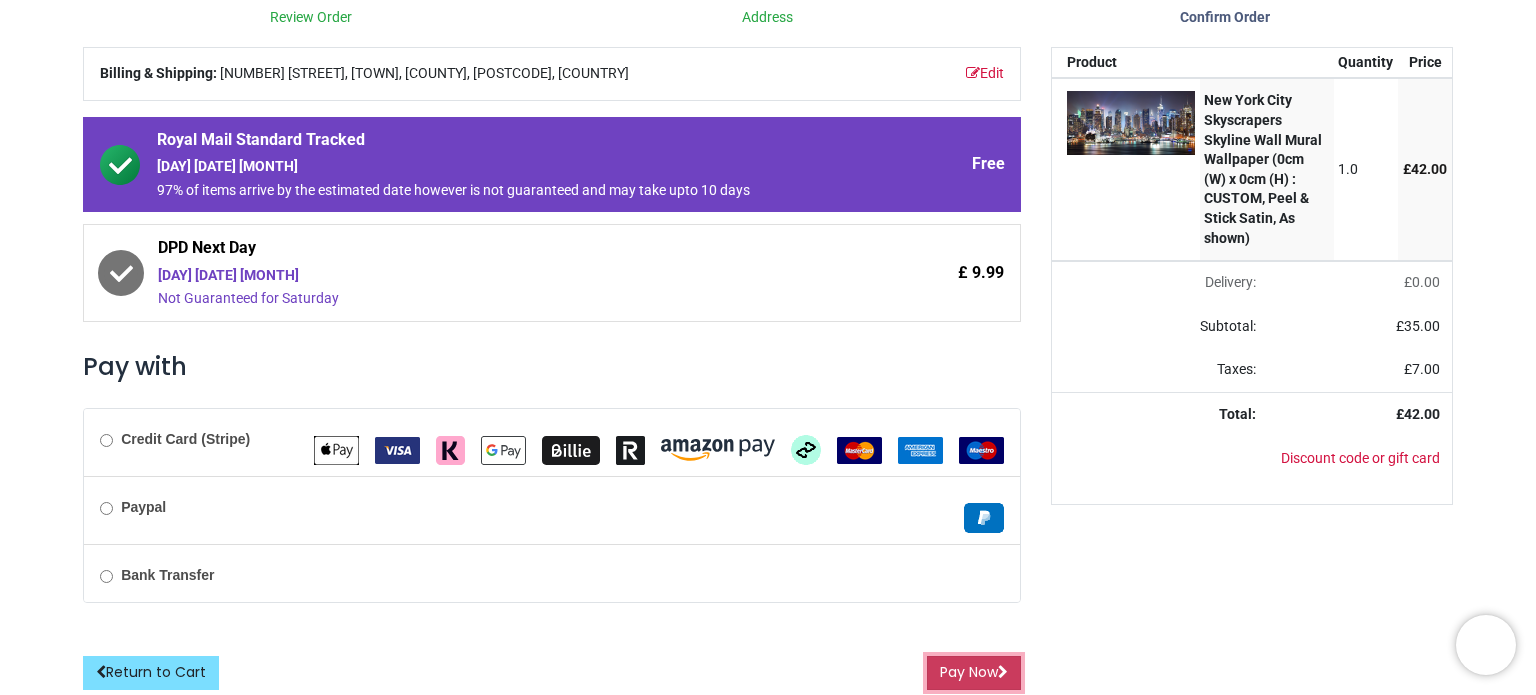 click on "Pay Now" at bounding box center (974, 673) 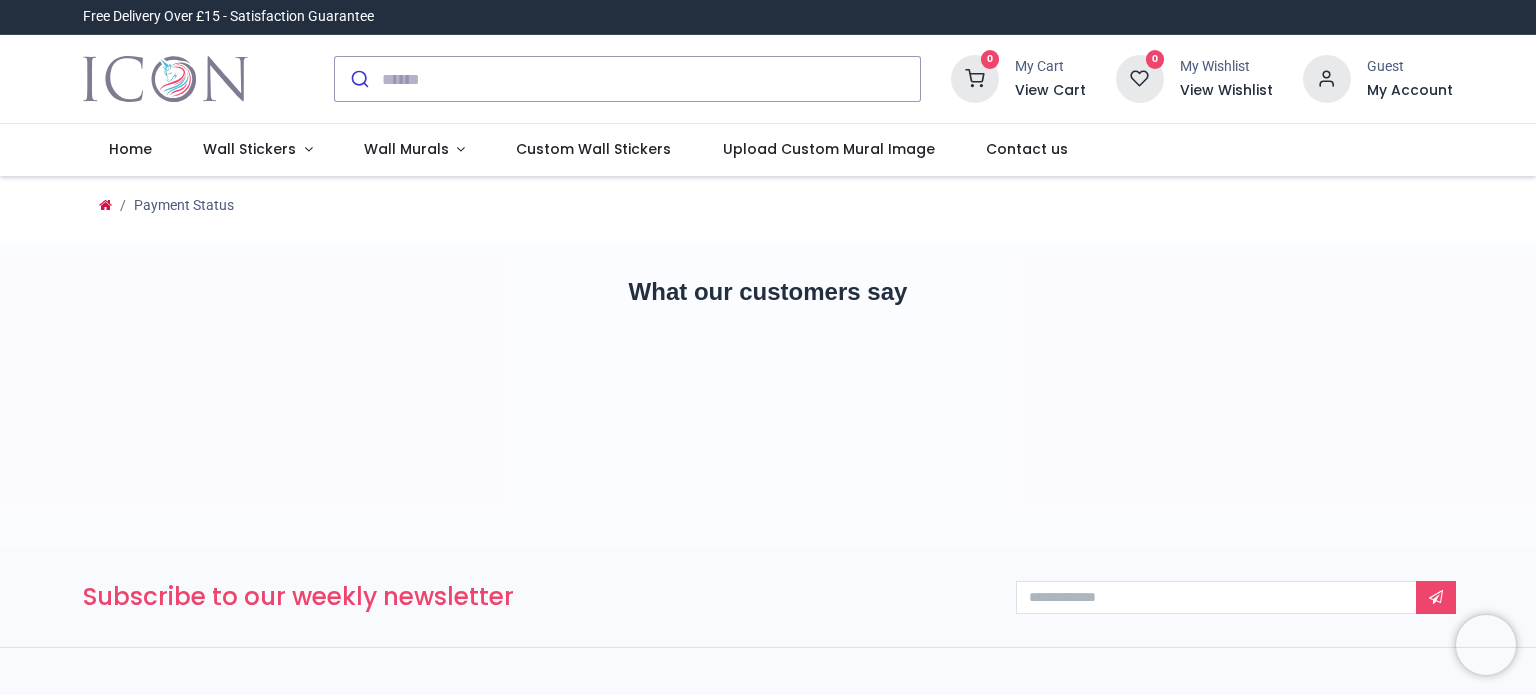 scroll, scrollTop: 0, scrollLeft: 0, axis: both 